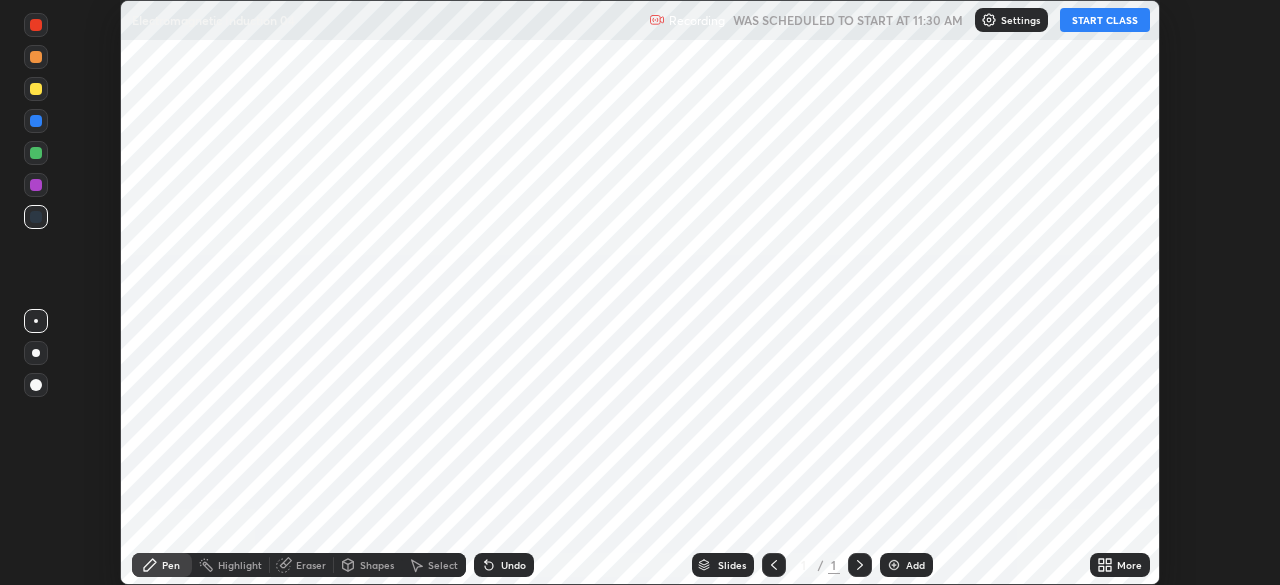 scroll, scrollTop: 0, scrollLeft: 0, axis: both 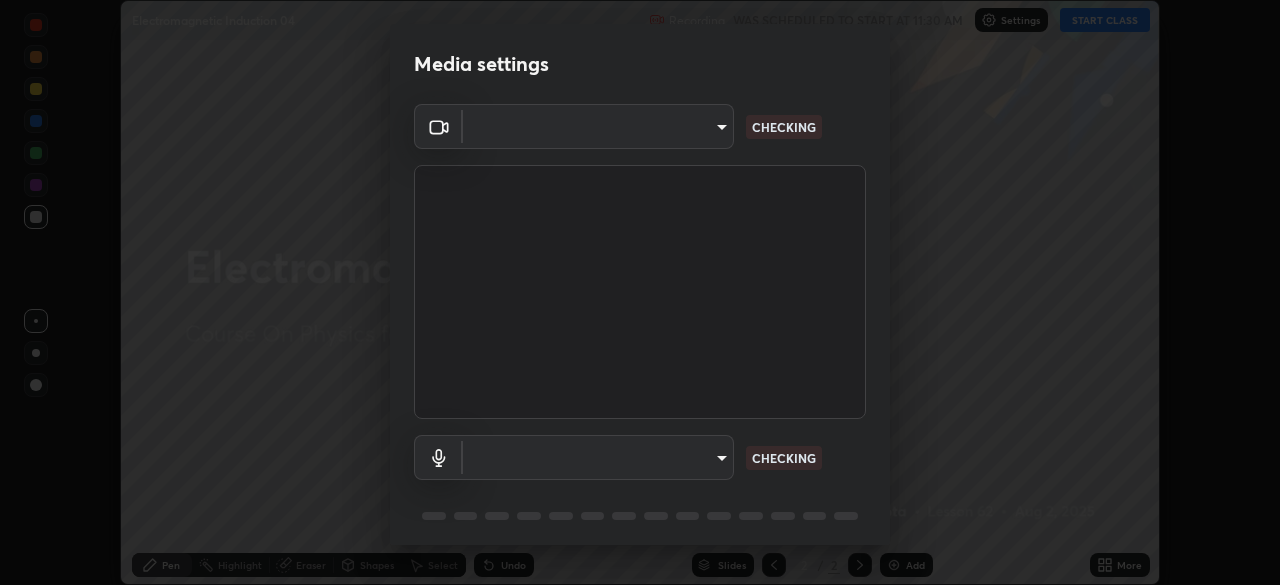 type on "[HASH]" 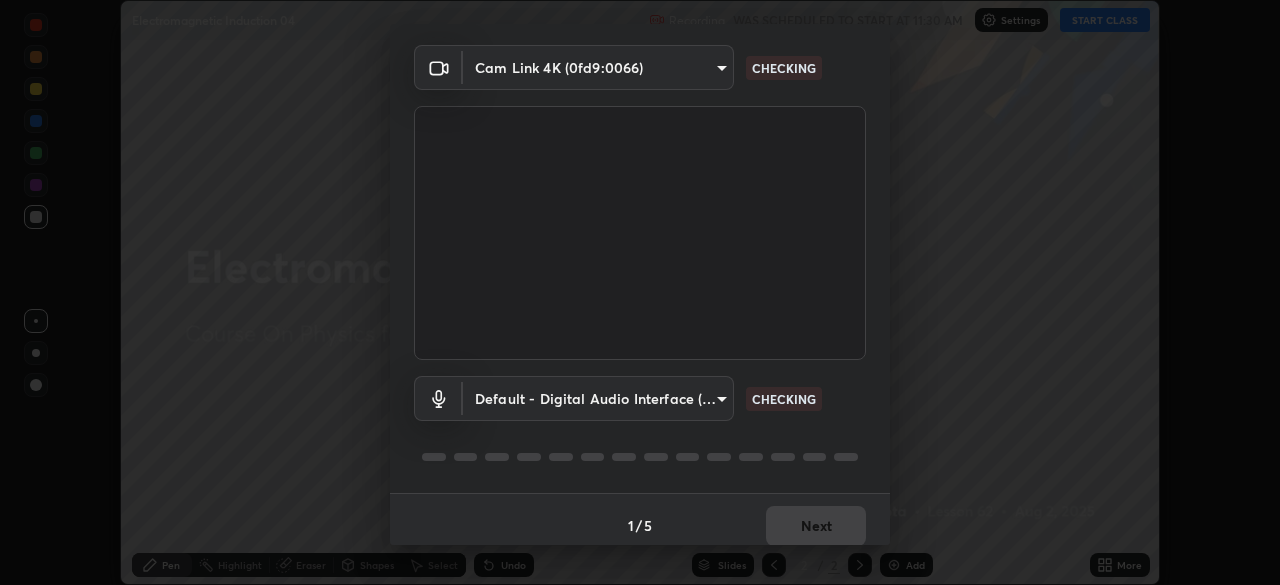 scroll, scrollTop: 71, scrollLeft: 0, axis: vertical 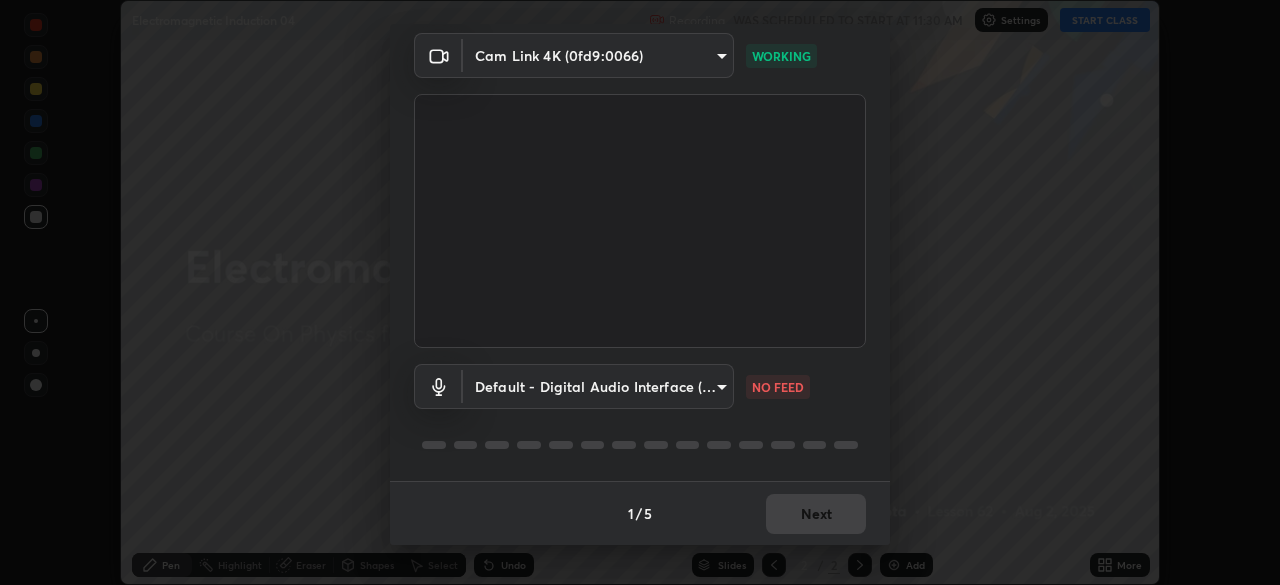click on "Erase all Electromagnetic Induction 04 Recording WAS SCHEDULED TO START AT  11:30 AM Settings START CLASS Setting up your live class Electromagnetic Induction 04 • L62 of Course On Physics for JEE Excel 1 2026 [PERSON] Pen Highlight Eraser Shapes Select Undo Slides 2 / 2 Add More No doubts shared Encourage your learners to ask a doubt for better clarity Report an issue Reason for reporting Buffering Chat not working Audio - Video sync issue Educator video quality low ​ Attach an image Report Media settings Cam Link 4K (0fd9:0066) 06e9dd2ebd389c664e0f33017c3eec1e0ea2a4792a13b4b3133725de42c4a890 WORKING Default - Digital Audio Interface (2- Cam Link 4K) default NO FEED 1 / 5 Next" at bounding box center (640, 292) 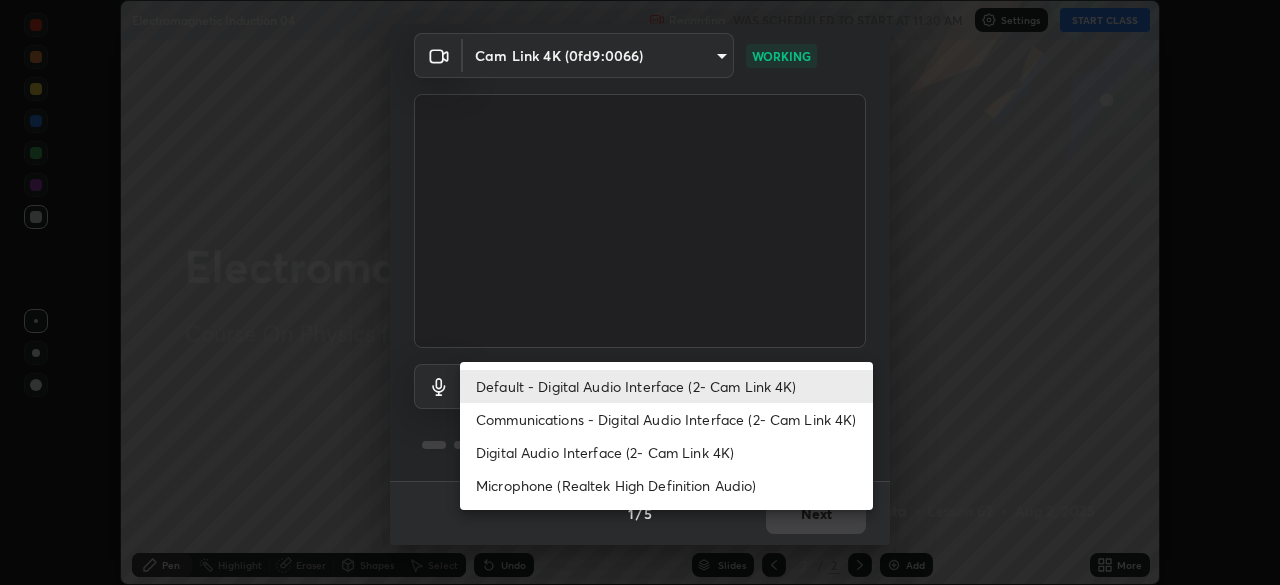 click on "Microphone (Realtek High Definition Audio)" at bounding box center (666, 485) 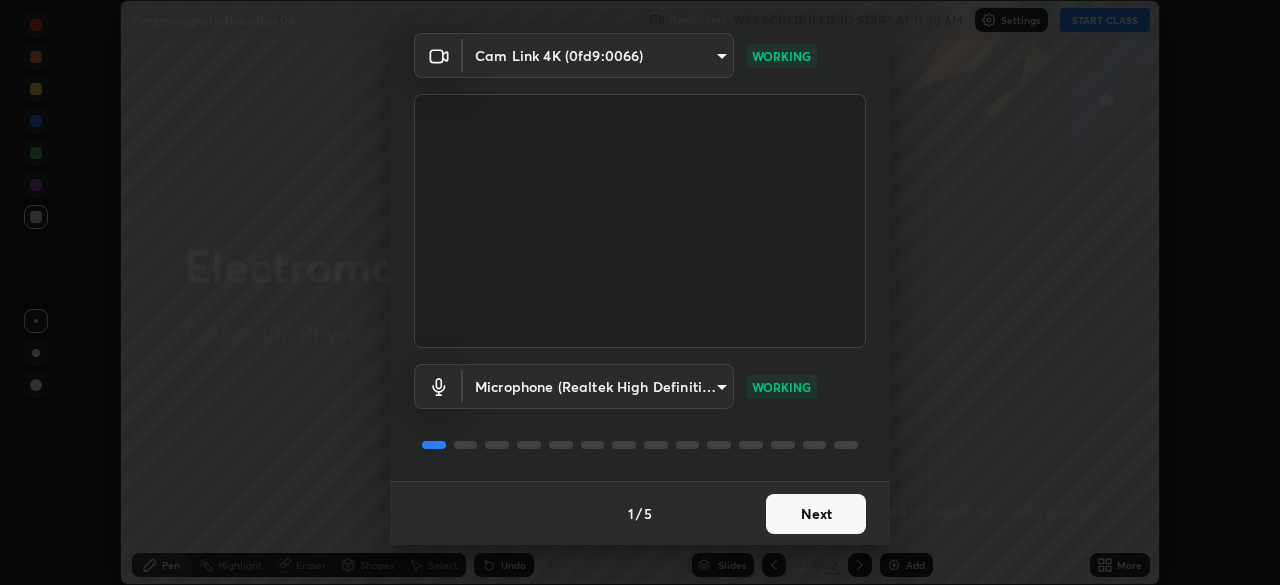 click on "Next" at bounding box center [816, 514] 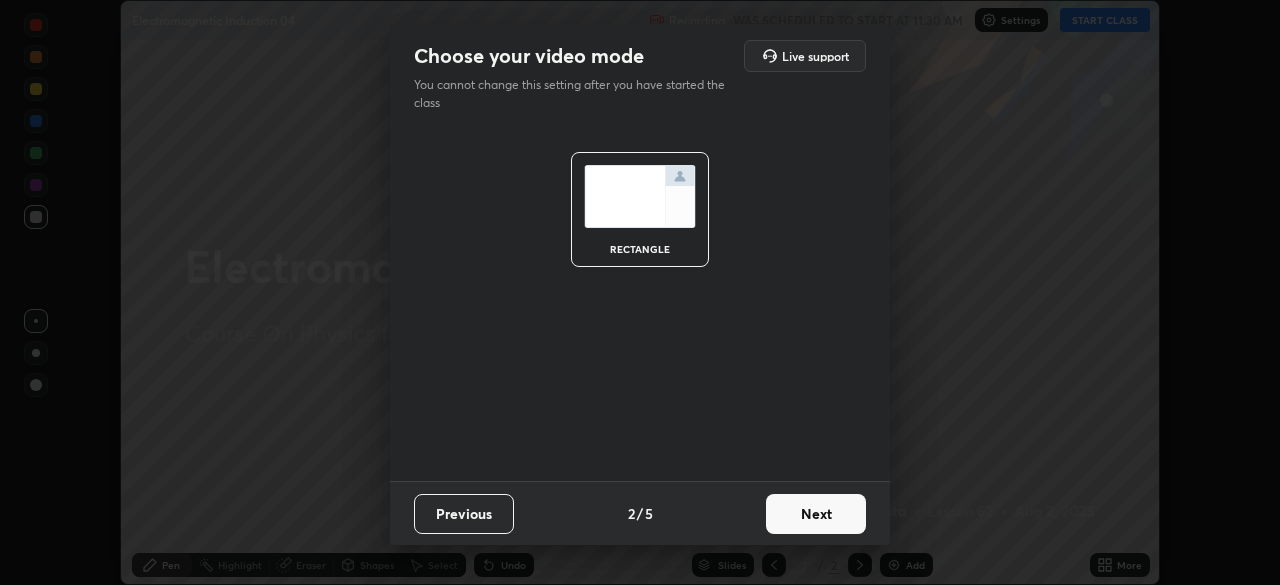 scroll, scrollTop: 0, scrollLeft: 0, axis: both 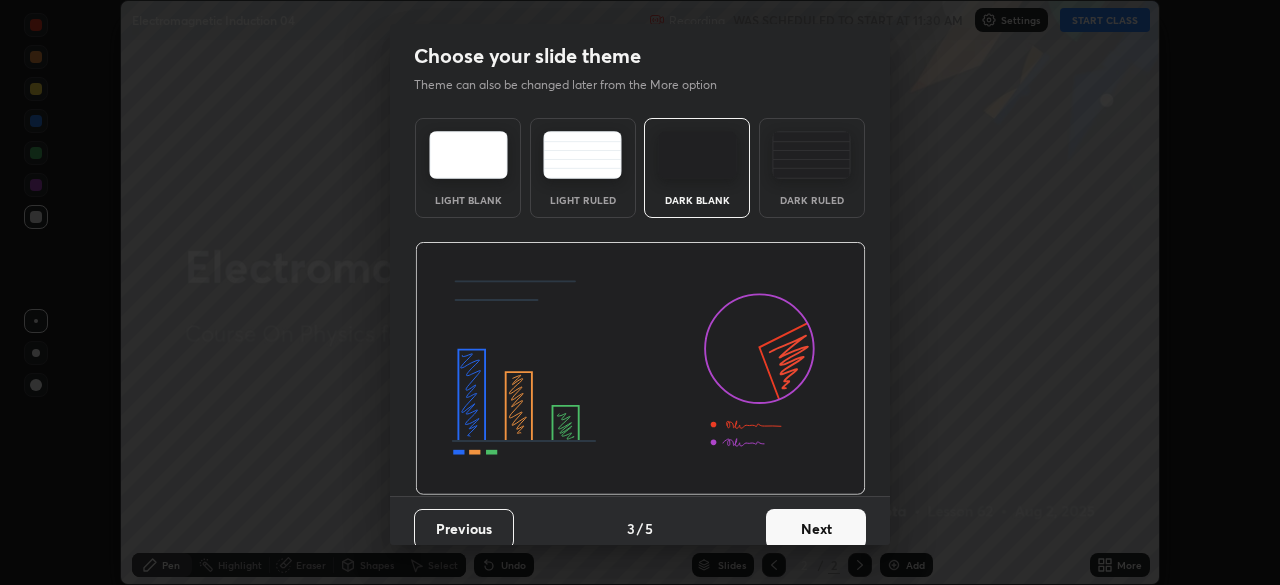 click on "Next" at bounding box center (816, 529) 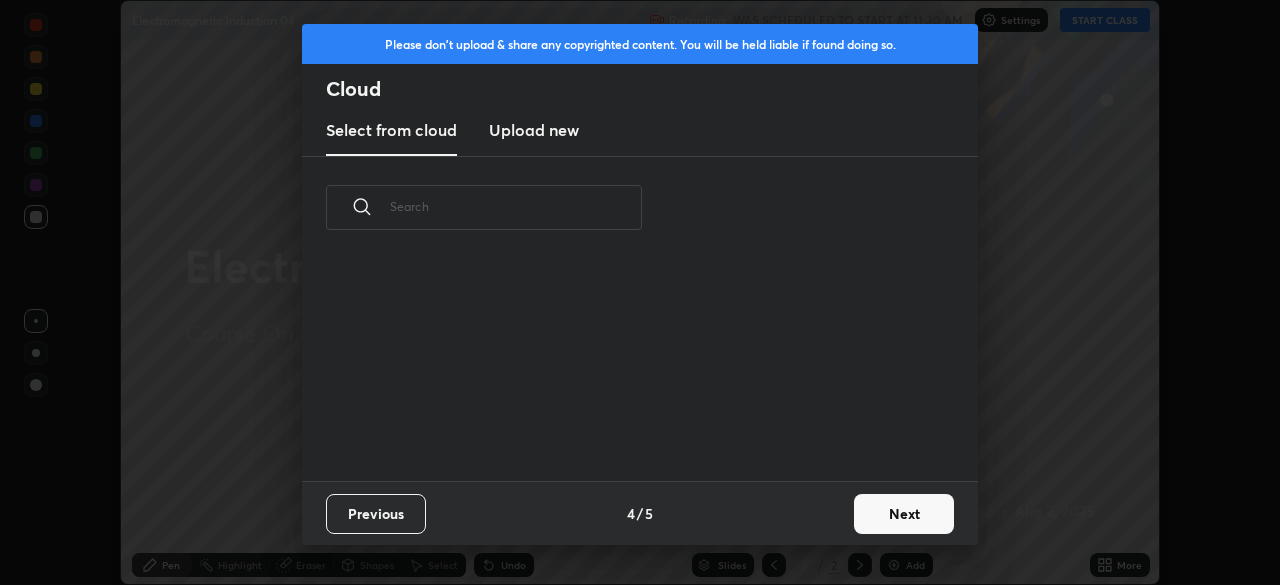 click on "Next" at bounding box center [904, 514] 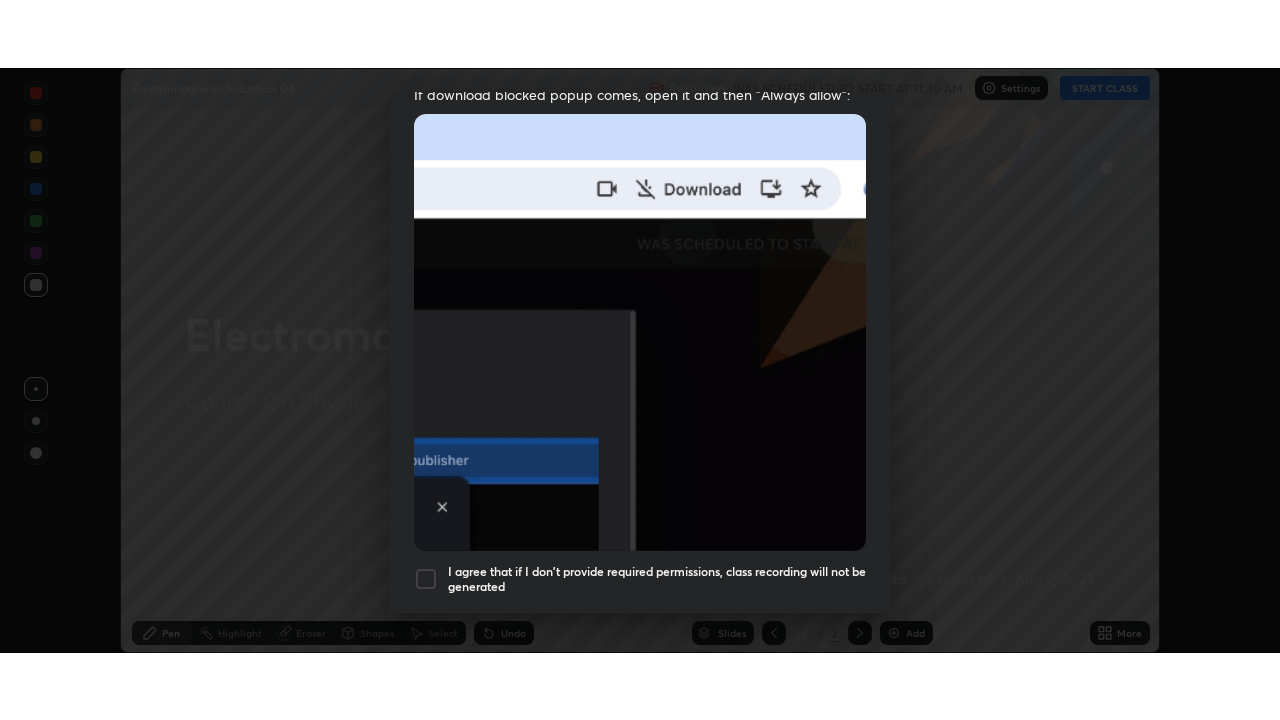 scroll, scrollTop: 479, scrollLeft: 0, axis: vertical 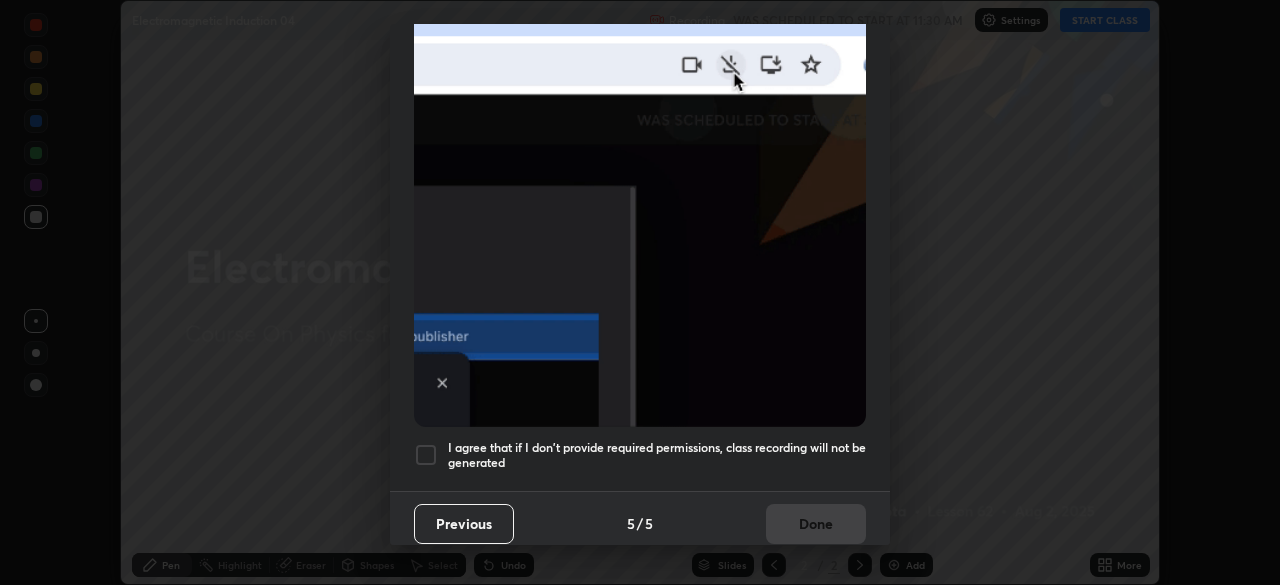 click at bounding box center [426, 455] 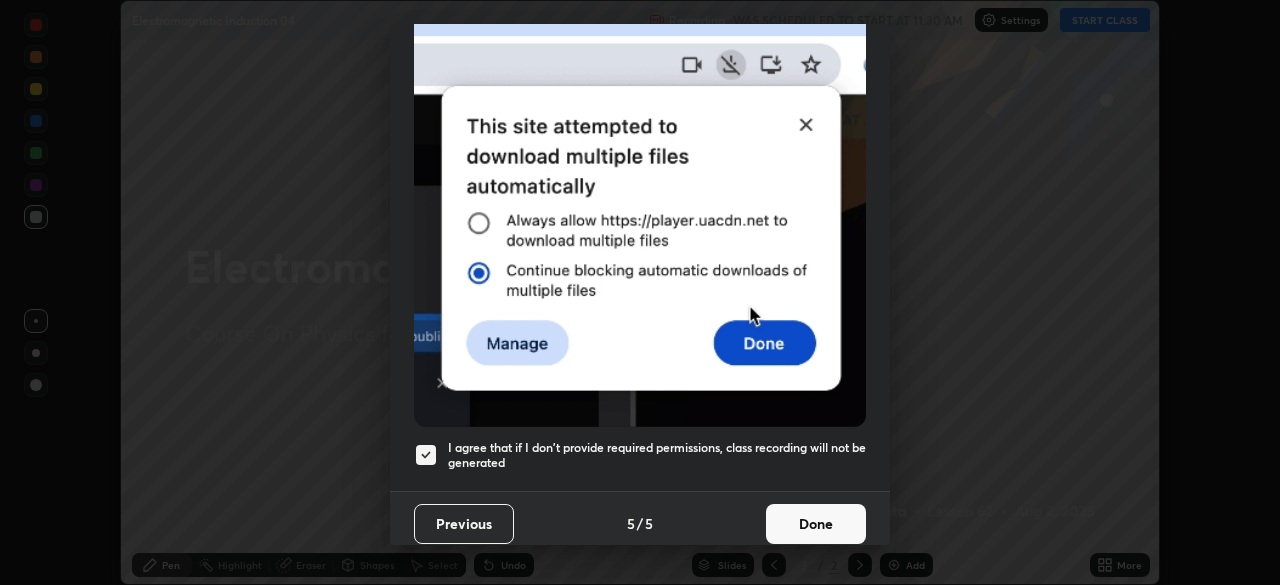 click on "Done" at bounding box center (816, 524) 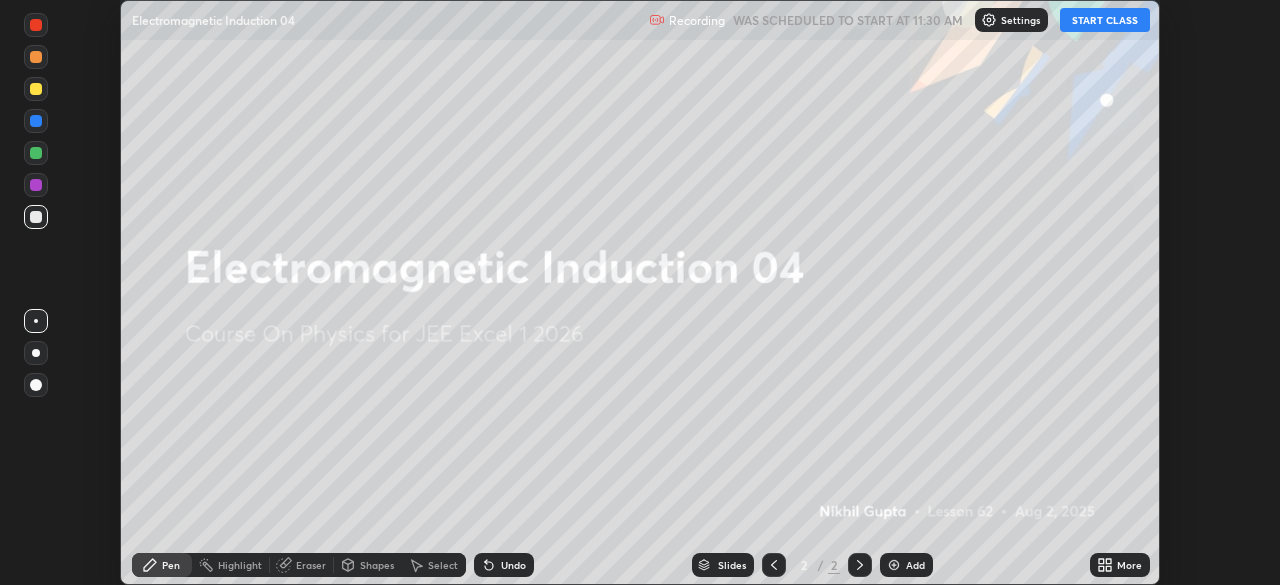 click on "START CLASS" at bounding box center [1105, 20] 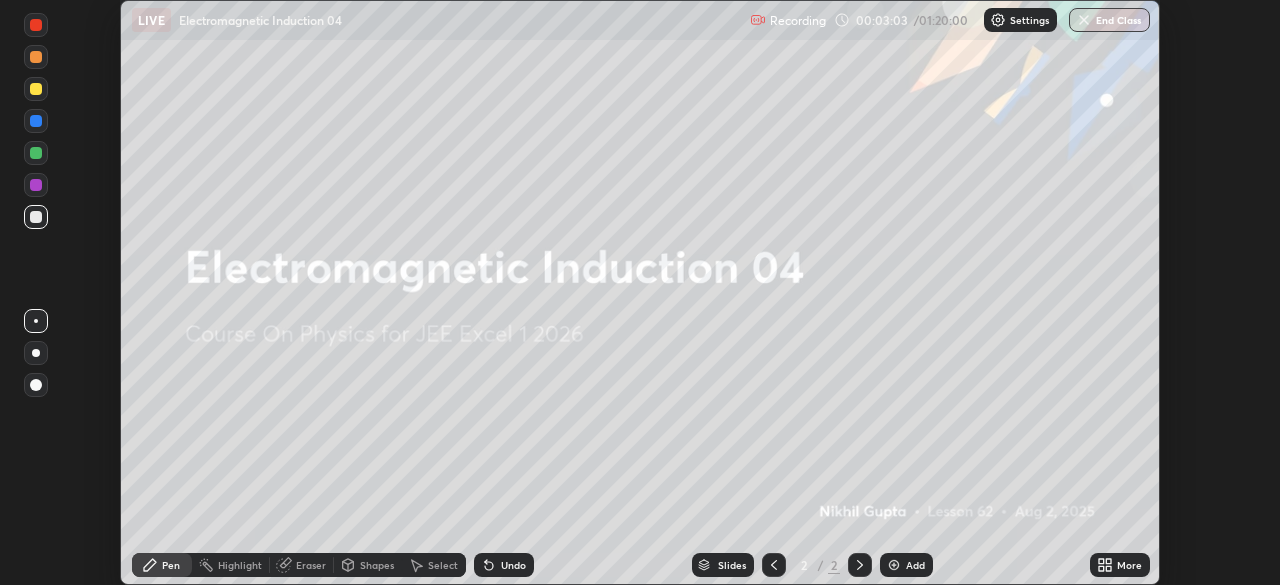 click on "More" at bounding box center [1120, 565] 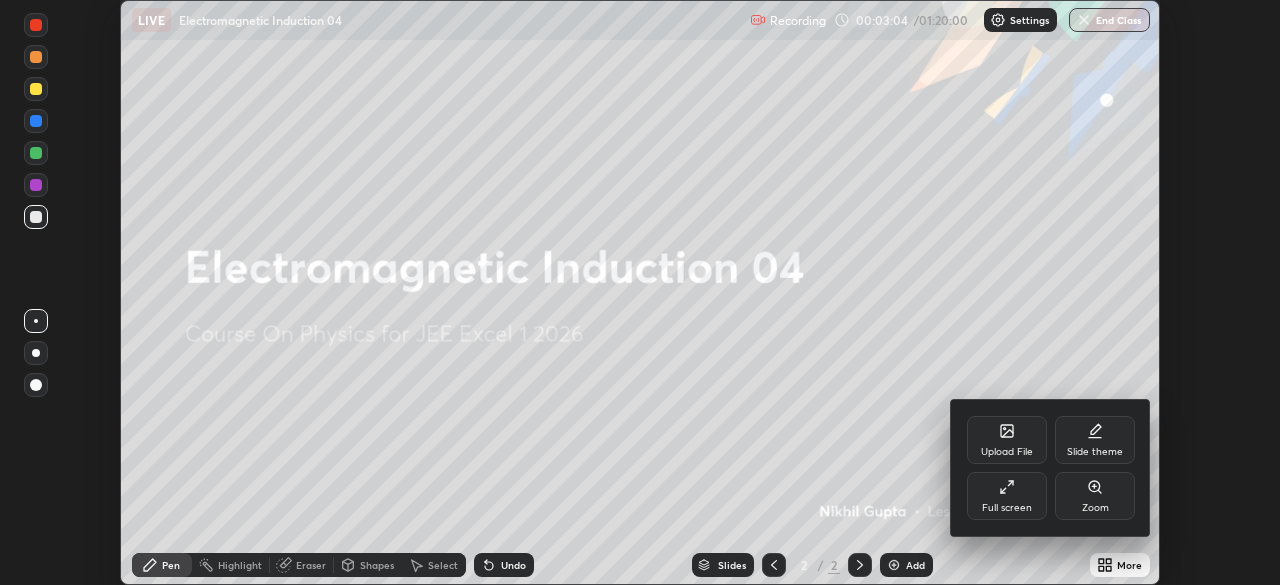 click on "Full screen" at bounding box center [1007, 508] 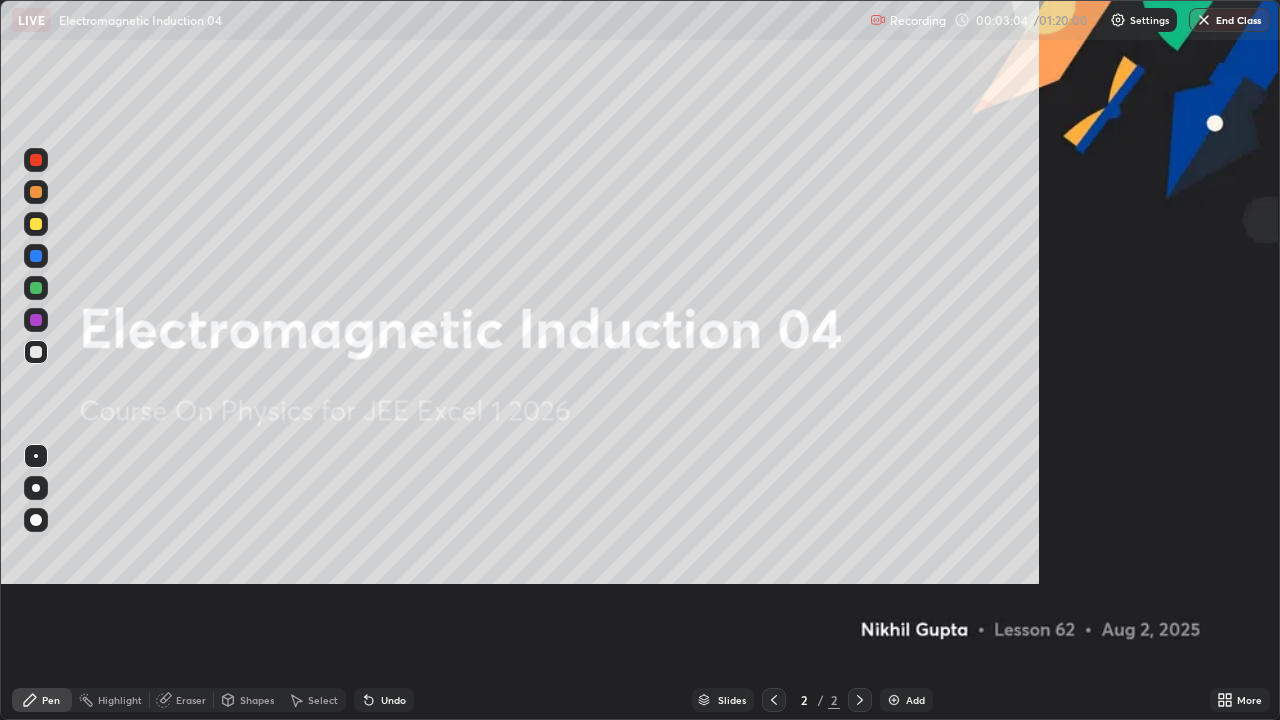 scroll, scrollTop: 99280, scrollLeft: 98720, axis: both 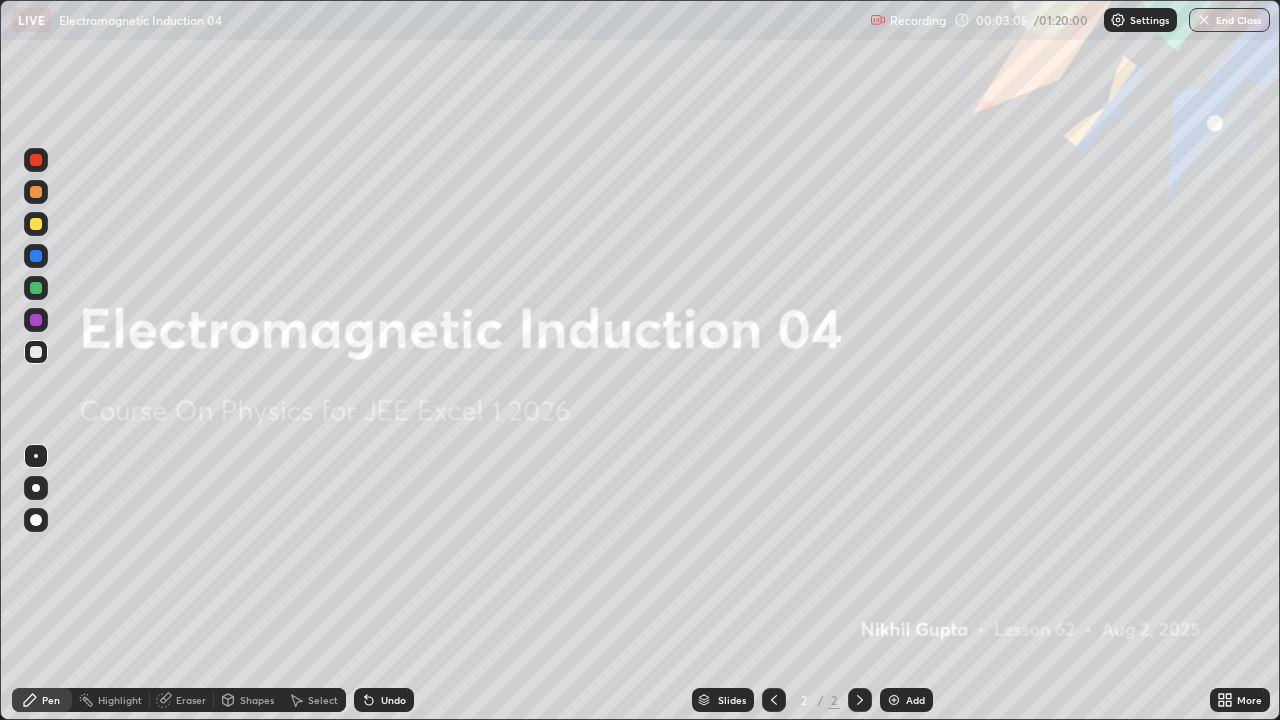 click on "Add" at bounding box center [915, 700] 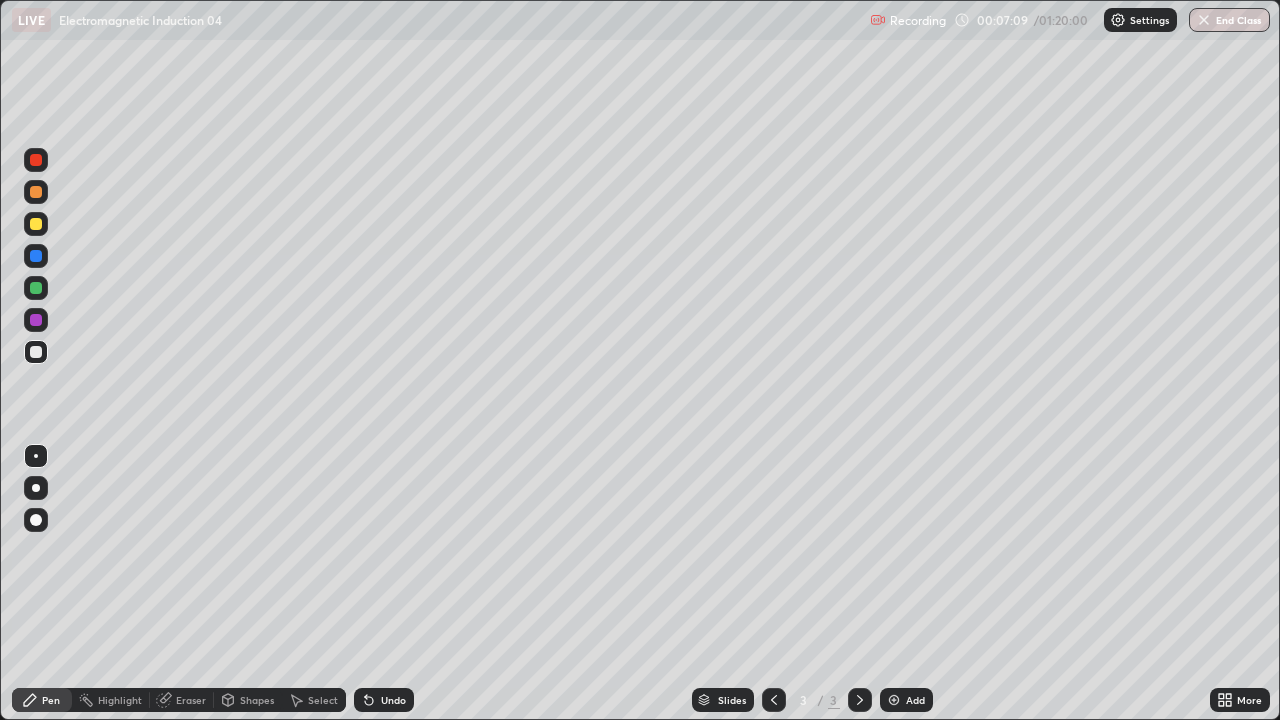 click at bounding box center (36, 224) 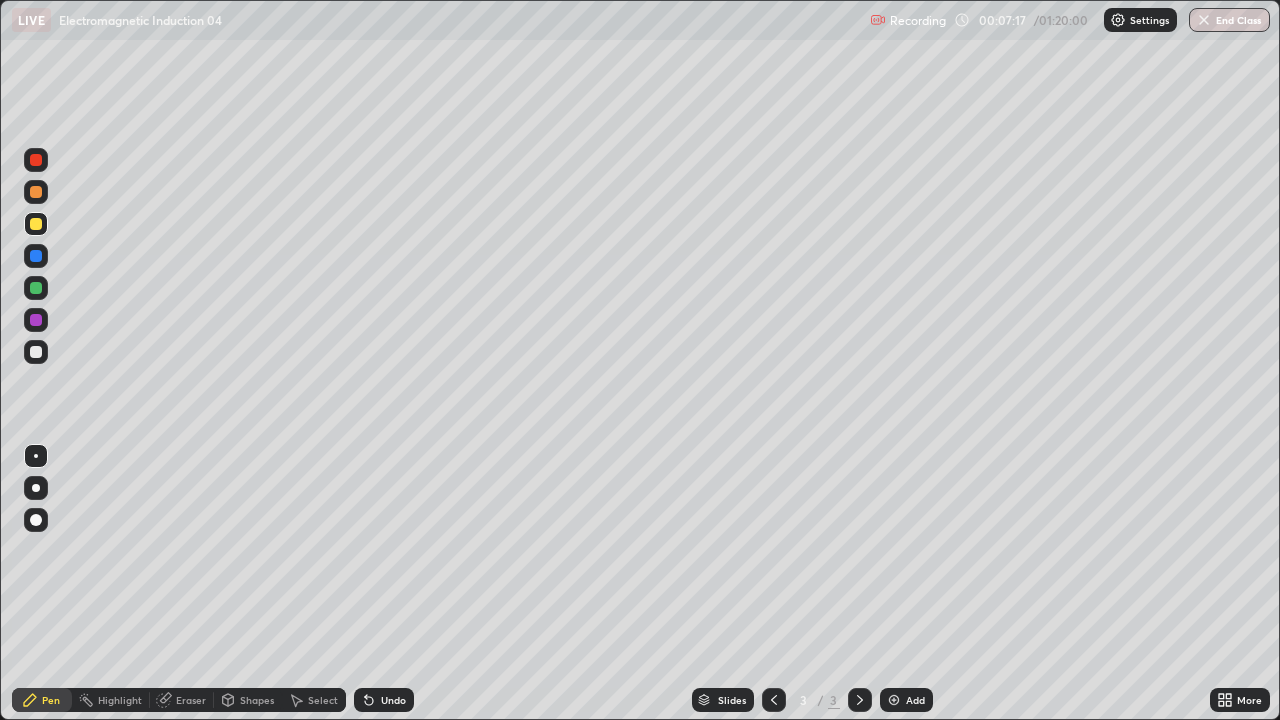 click at bounding box center [36, 352] 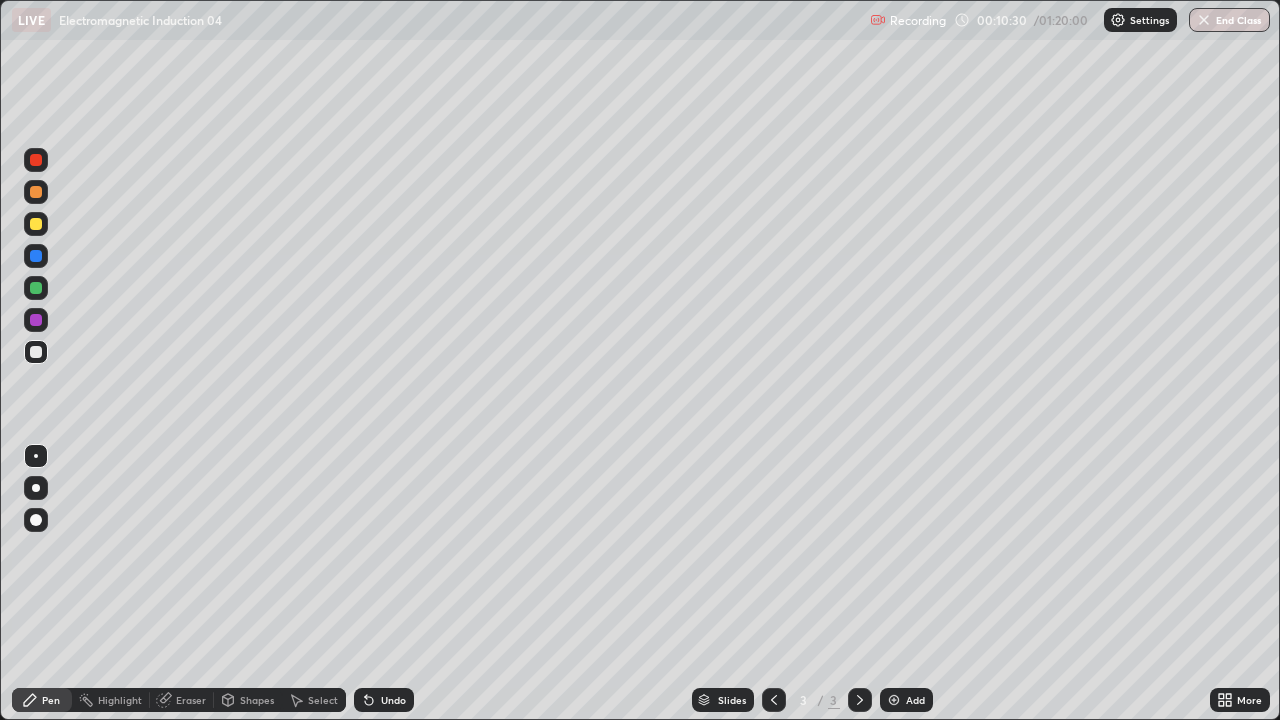 click on "Add" at bounding box center (915, 700) 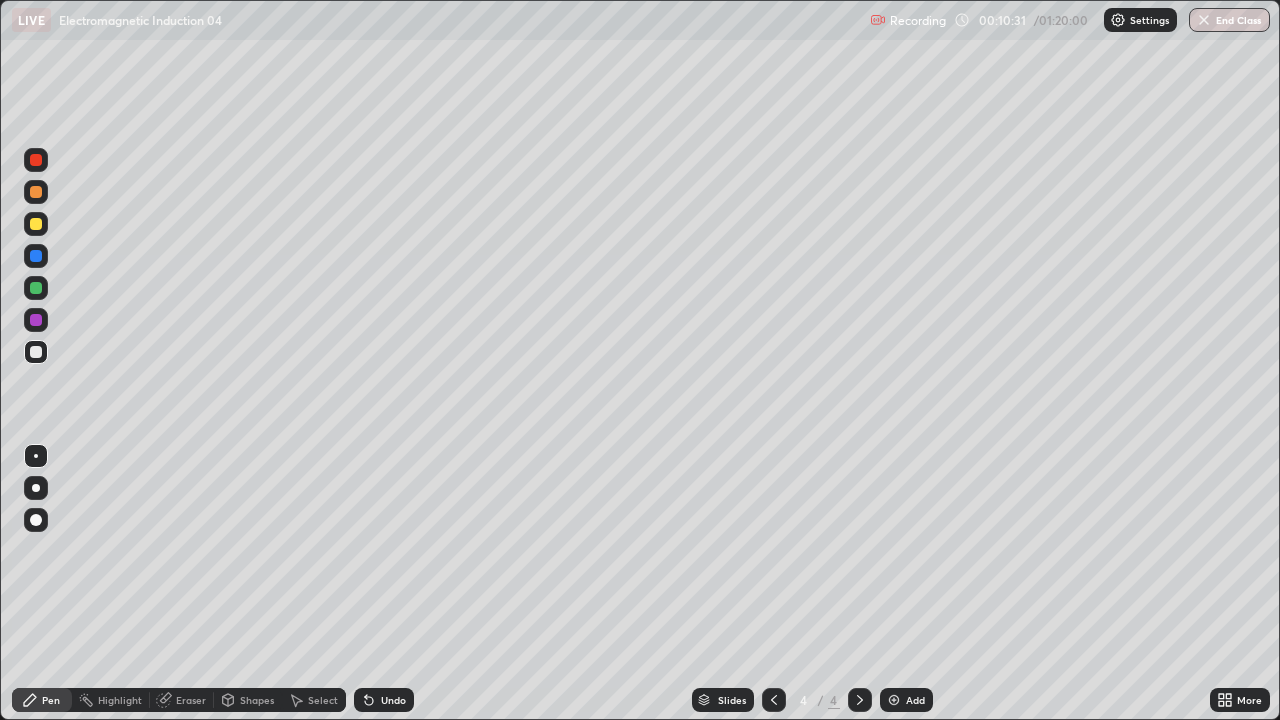 click at bounding box center [36, 224] 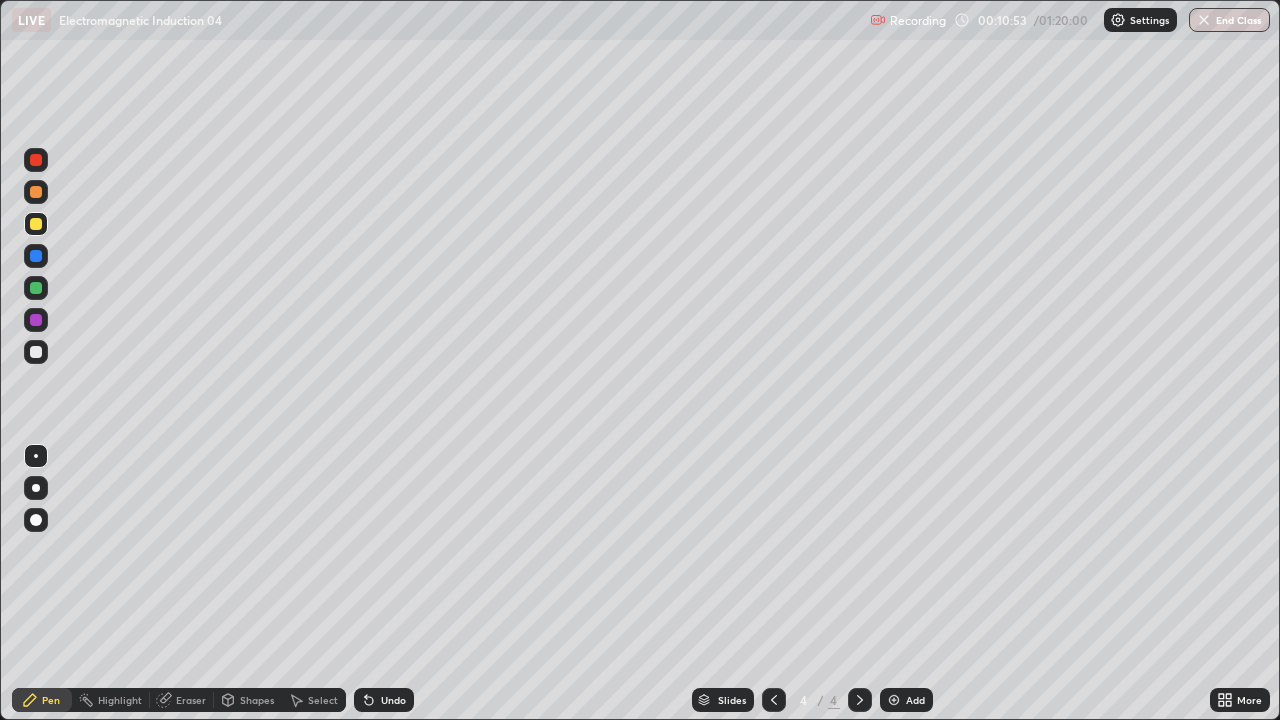 click at bounding box center [36, 352] 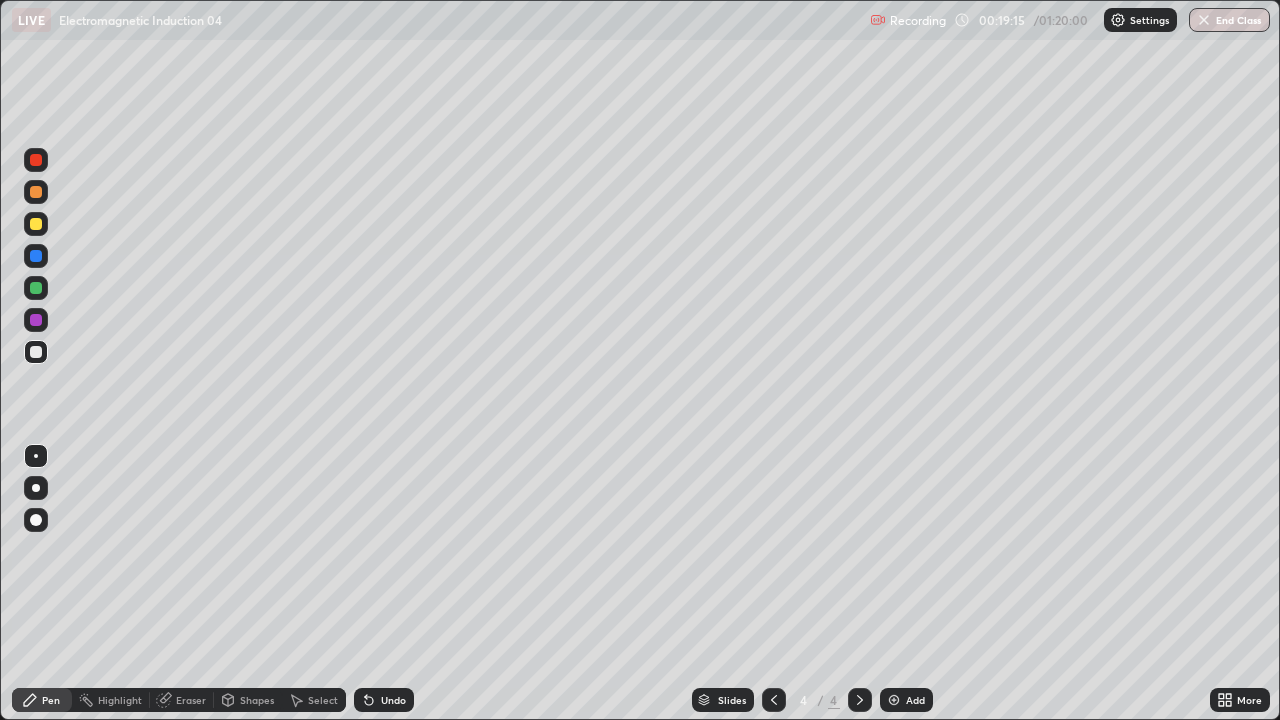 click on "Undo" at bounding box center (384, 700) 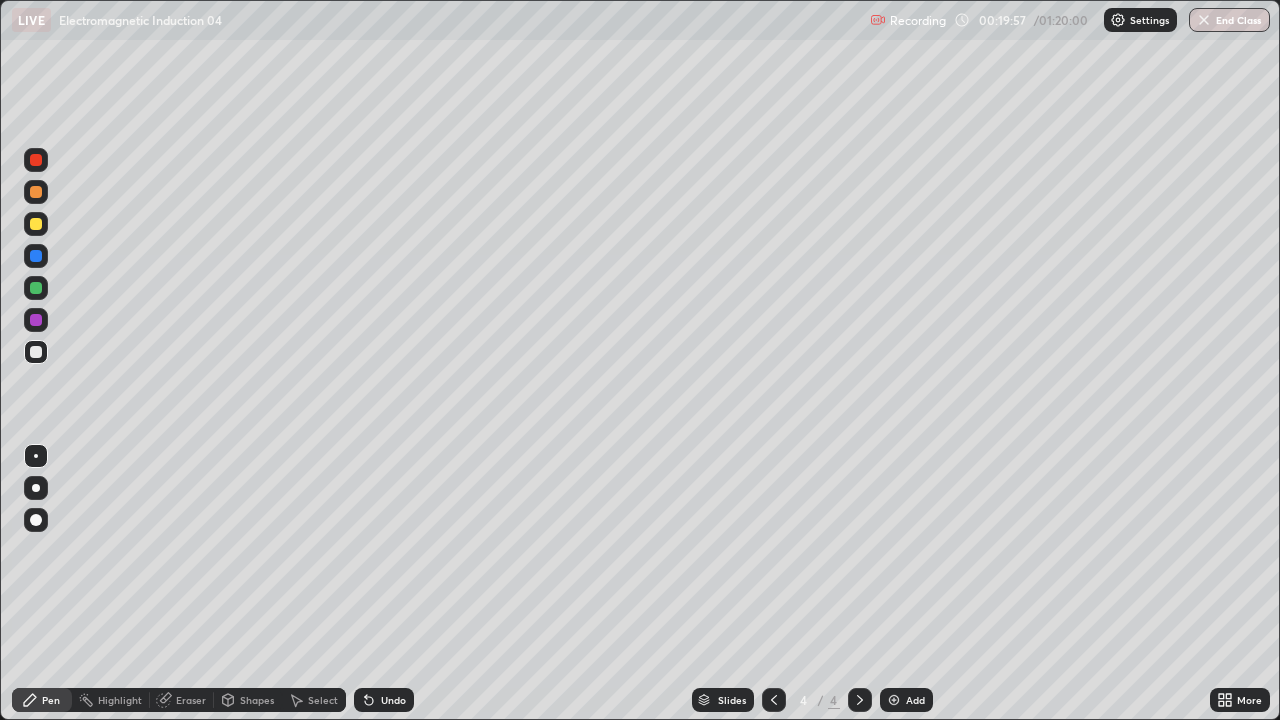 click at bounding box center [36, 352] 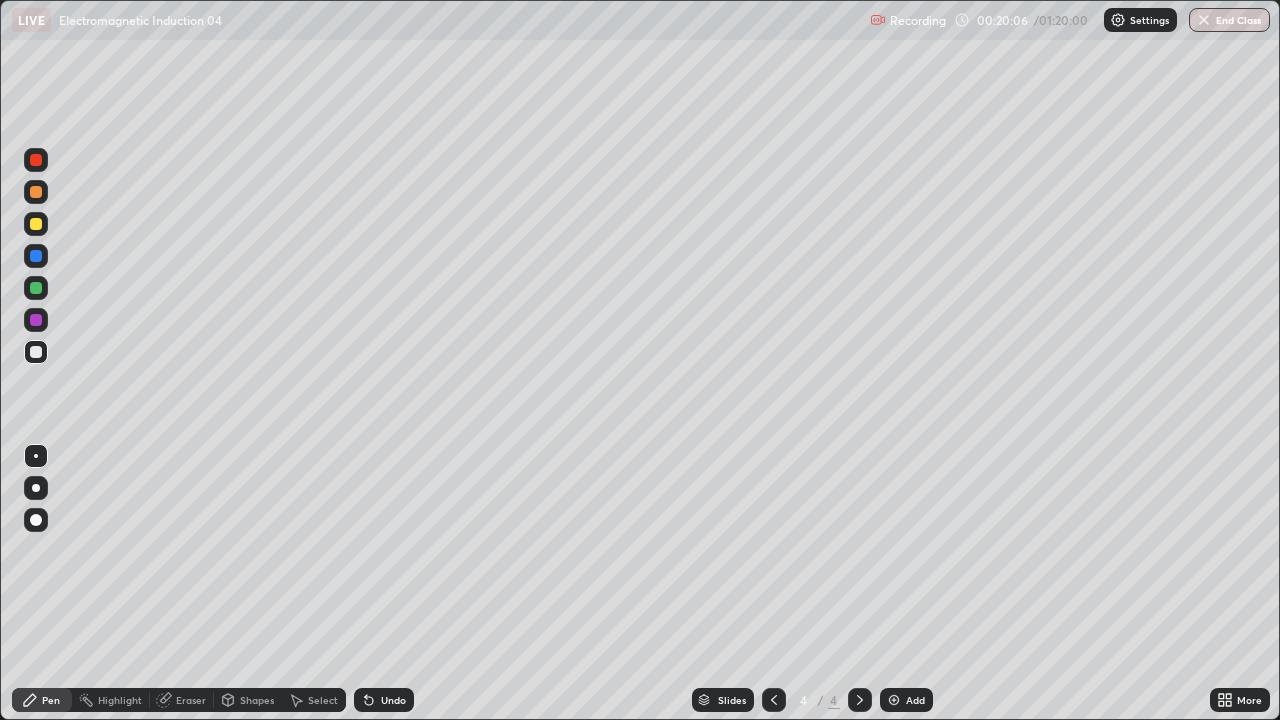 click on "Eraser" at bounding box center [191, 700] 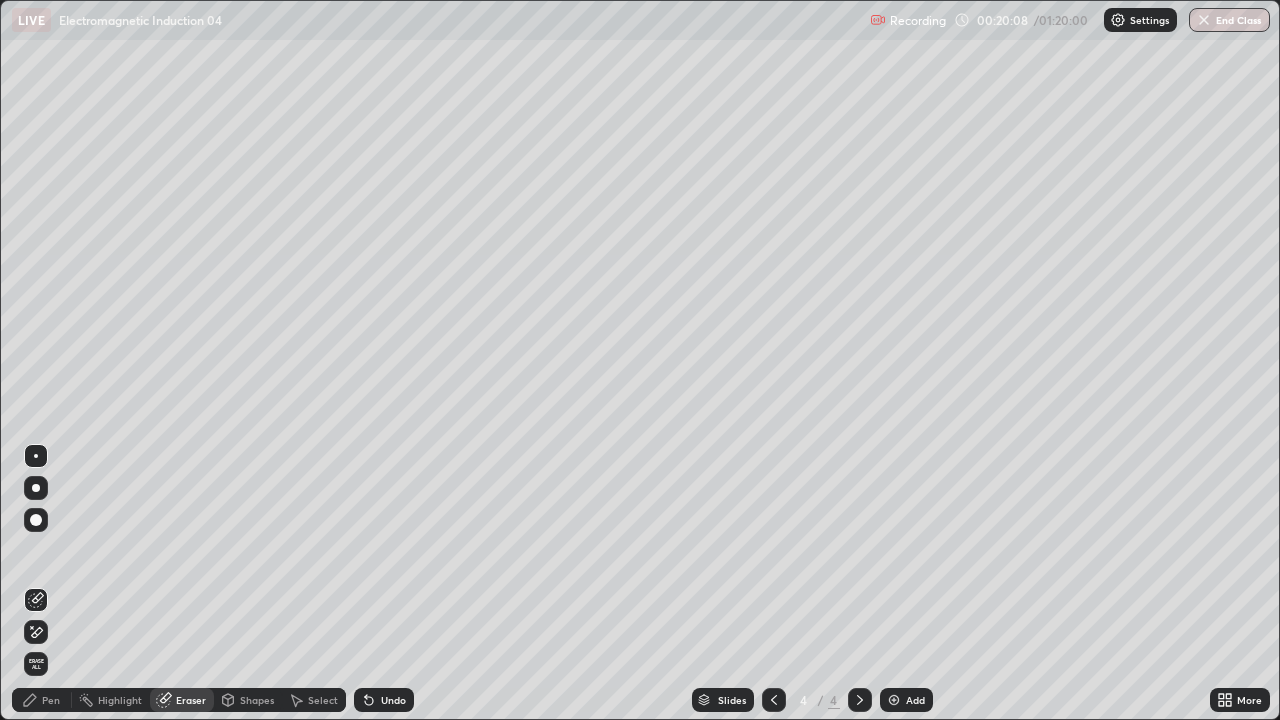 click on "Pen" at bounding box center (42, 700) 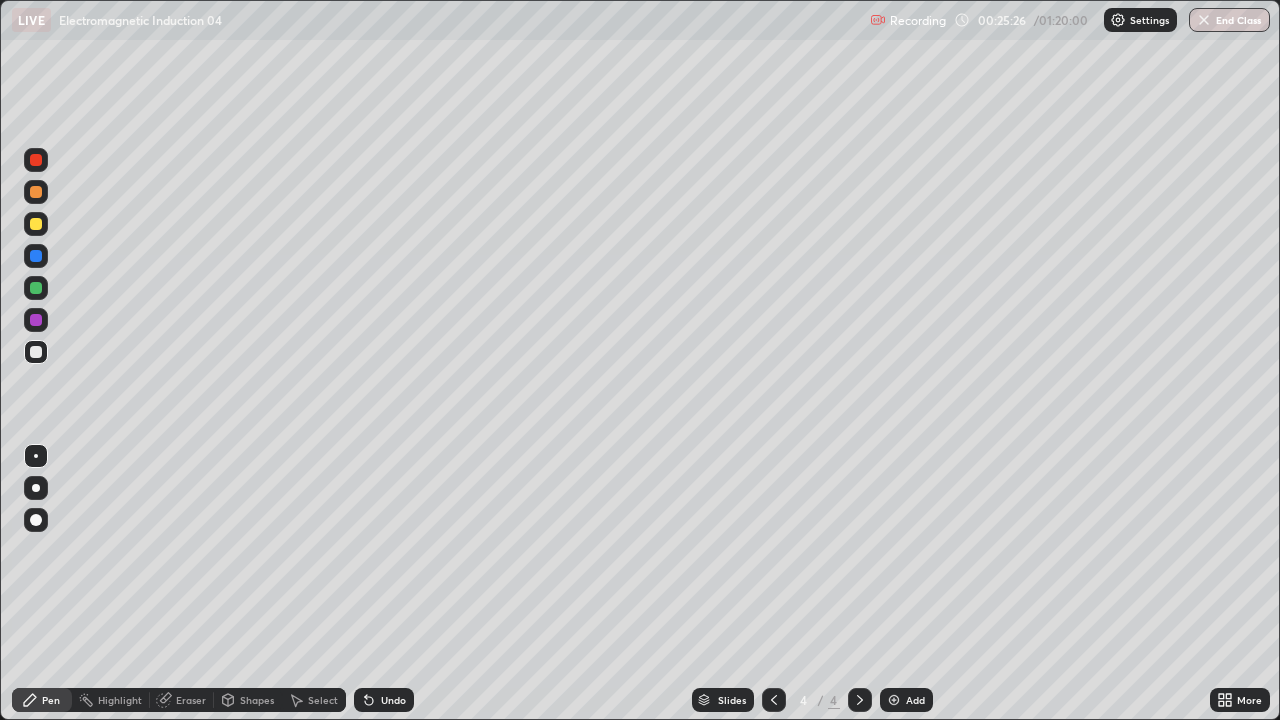 click at bounding box center (36, 224) 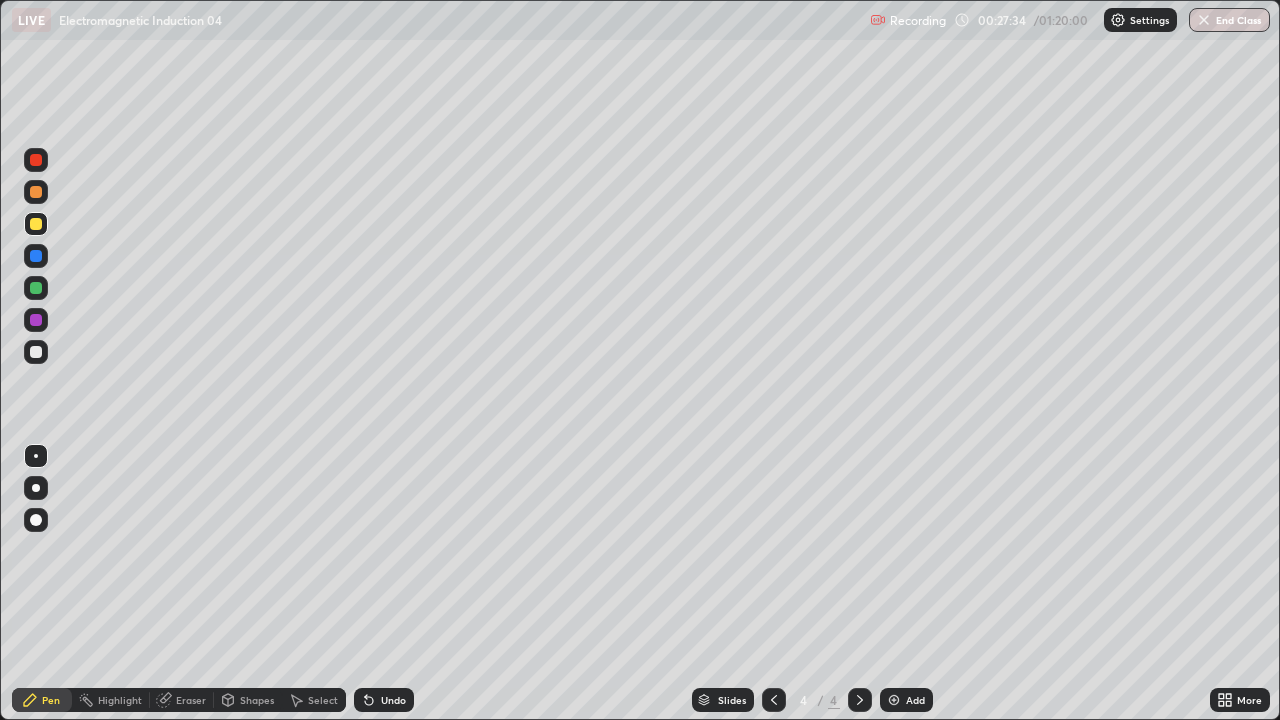 click on "Add" at bounding box center (915, 700) 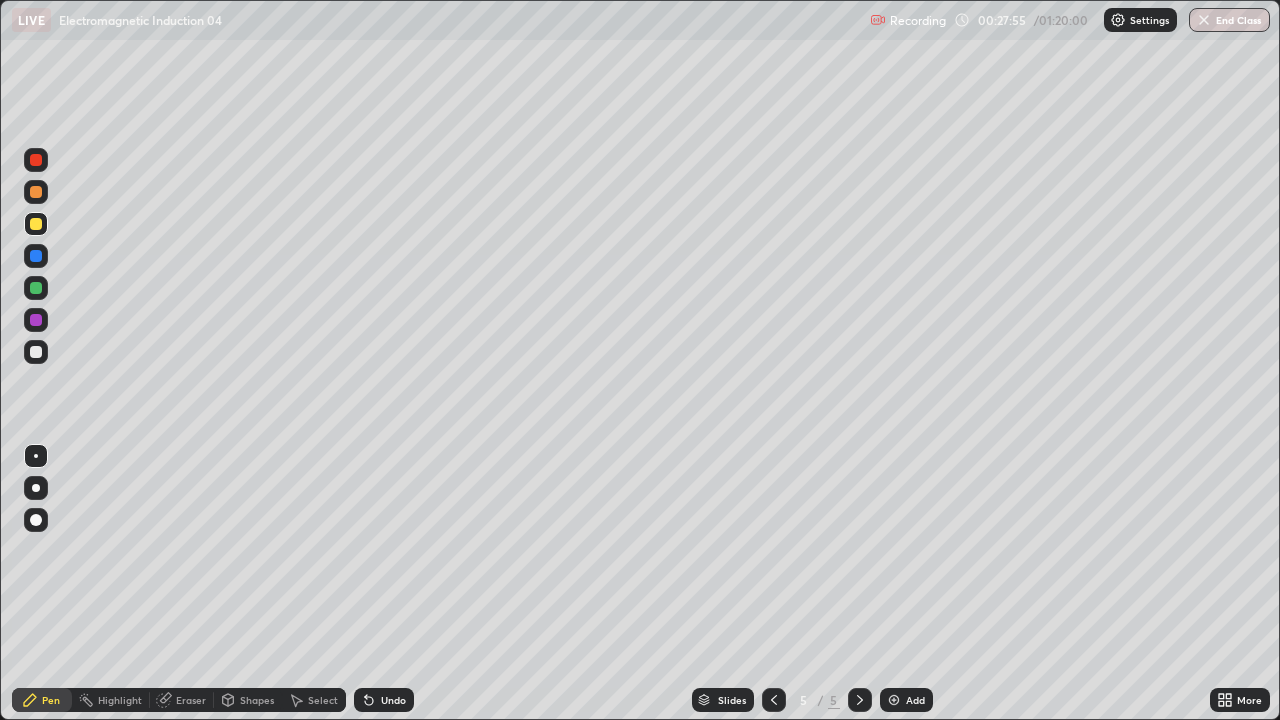 click at bounding box center (36, 352) 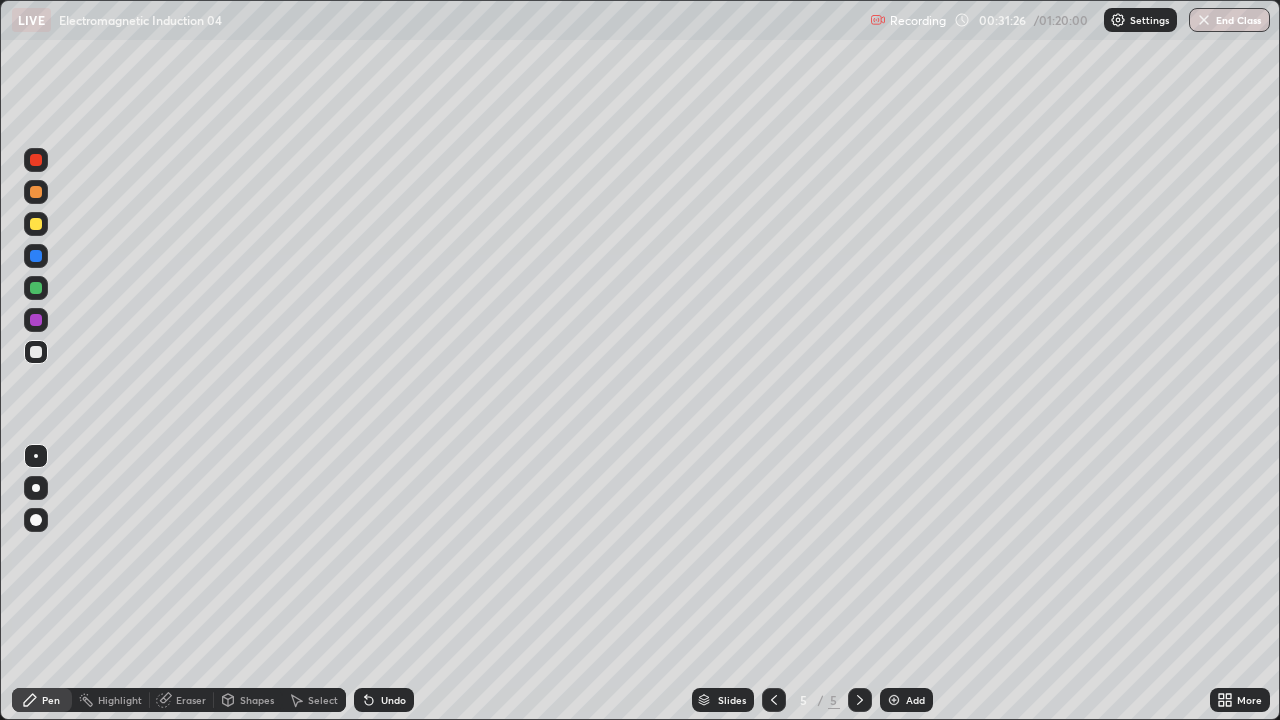 click on "Add" at bounding box center [915, 700] 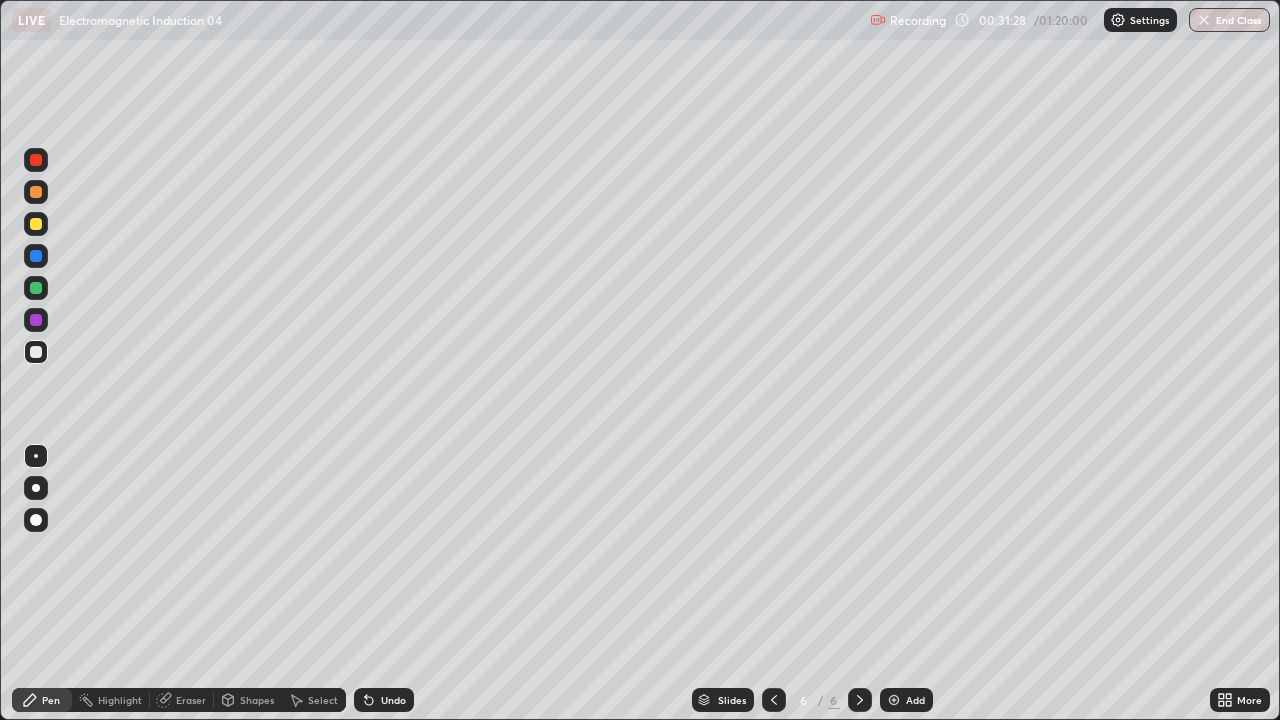 click at bounding box center (36, 224) 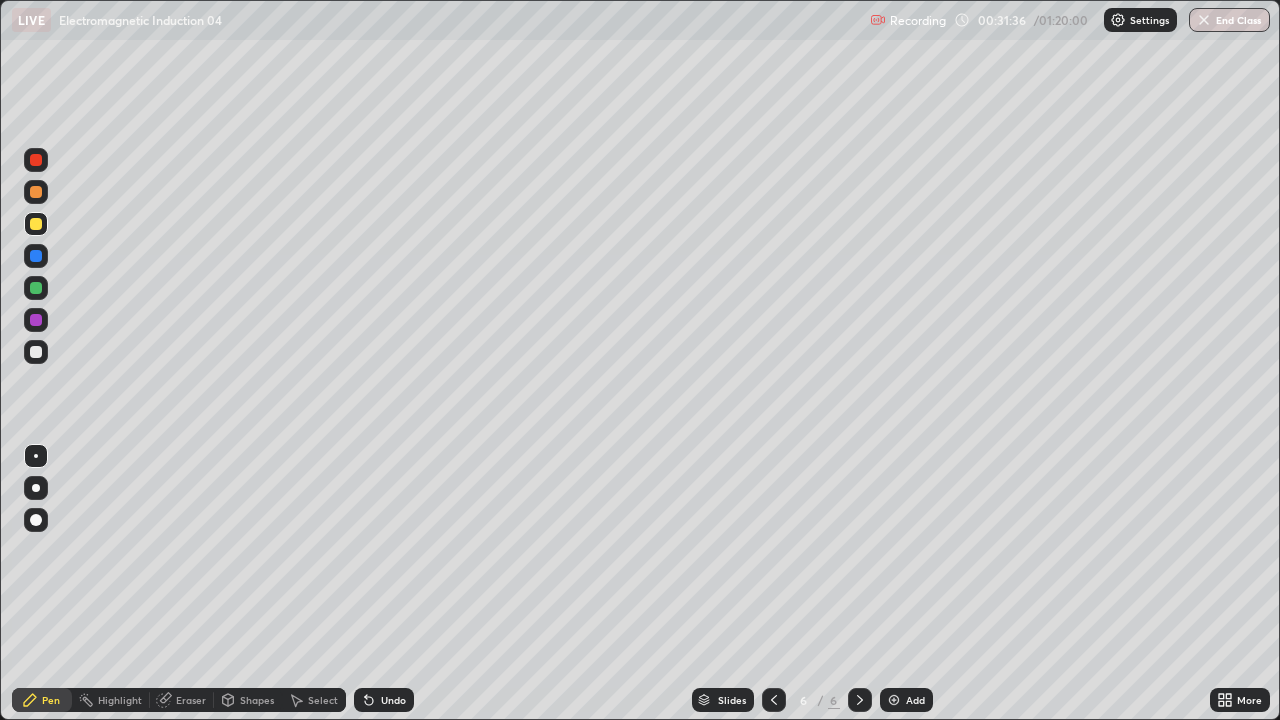 click on "Undo" at bounding box center [393, 700] 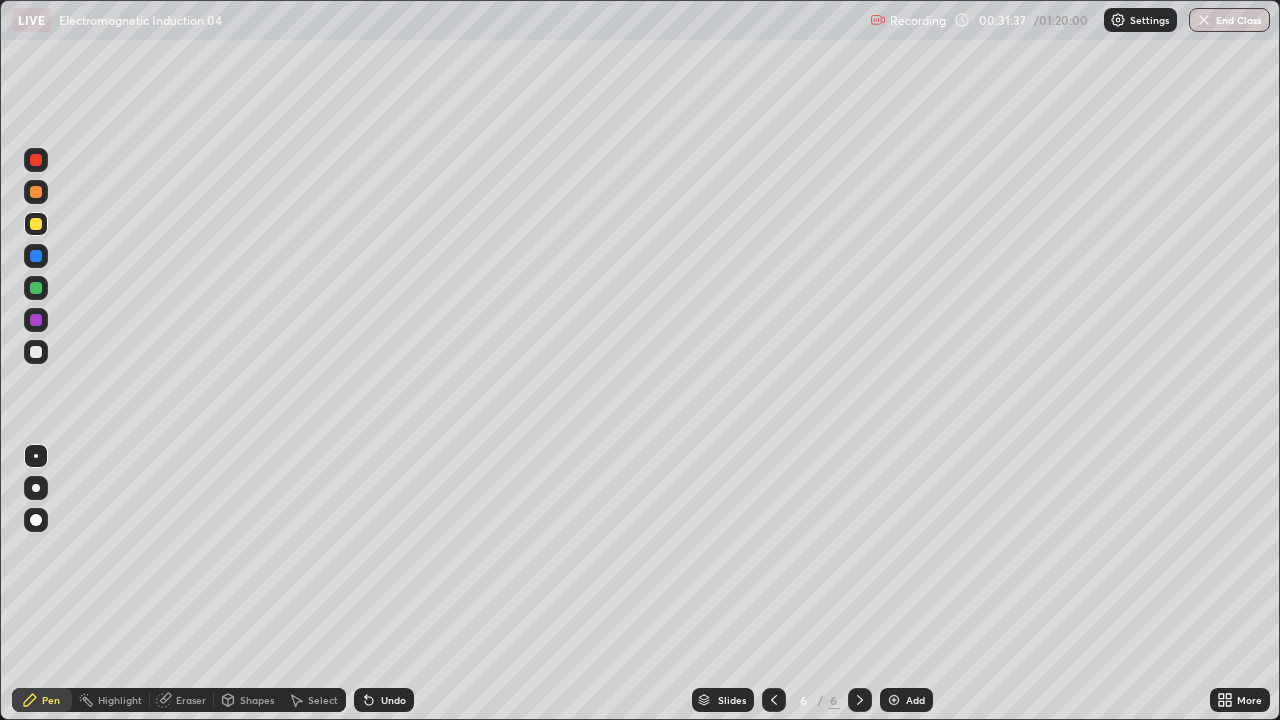 click on "Undo" at bounding box center [393, 700] 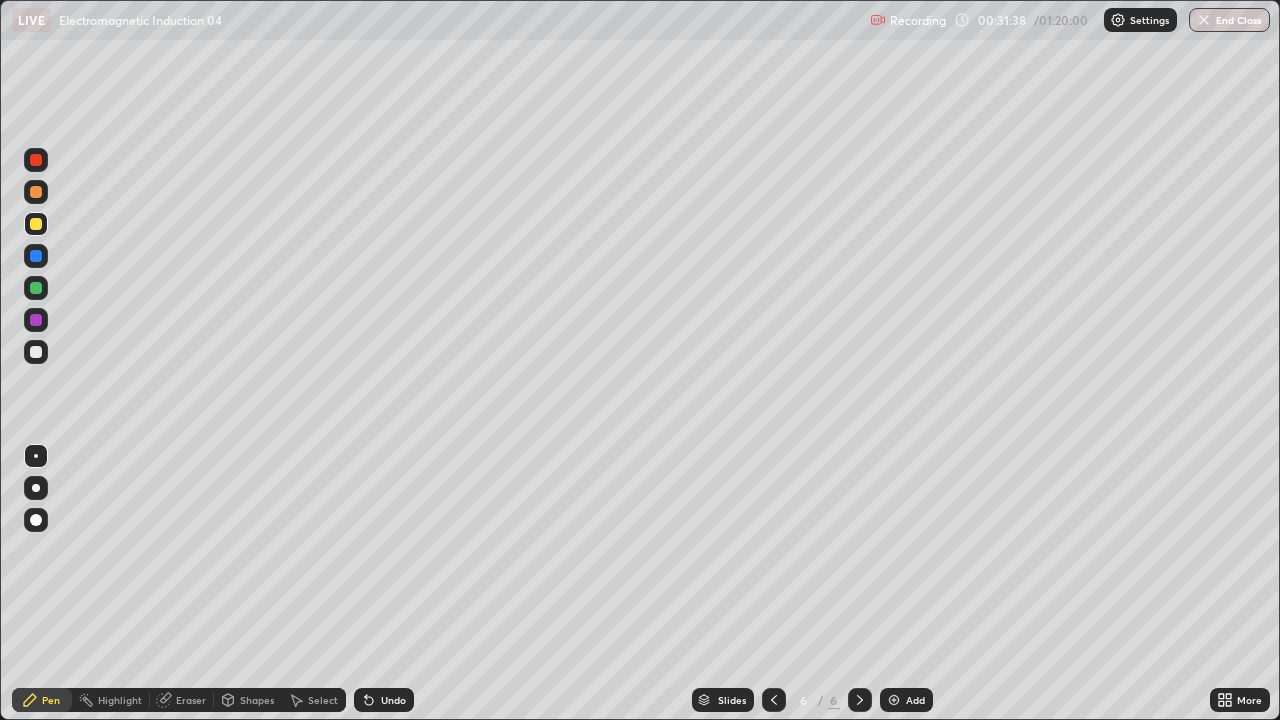 click on "Undo" at bounding box center (393, 700) 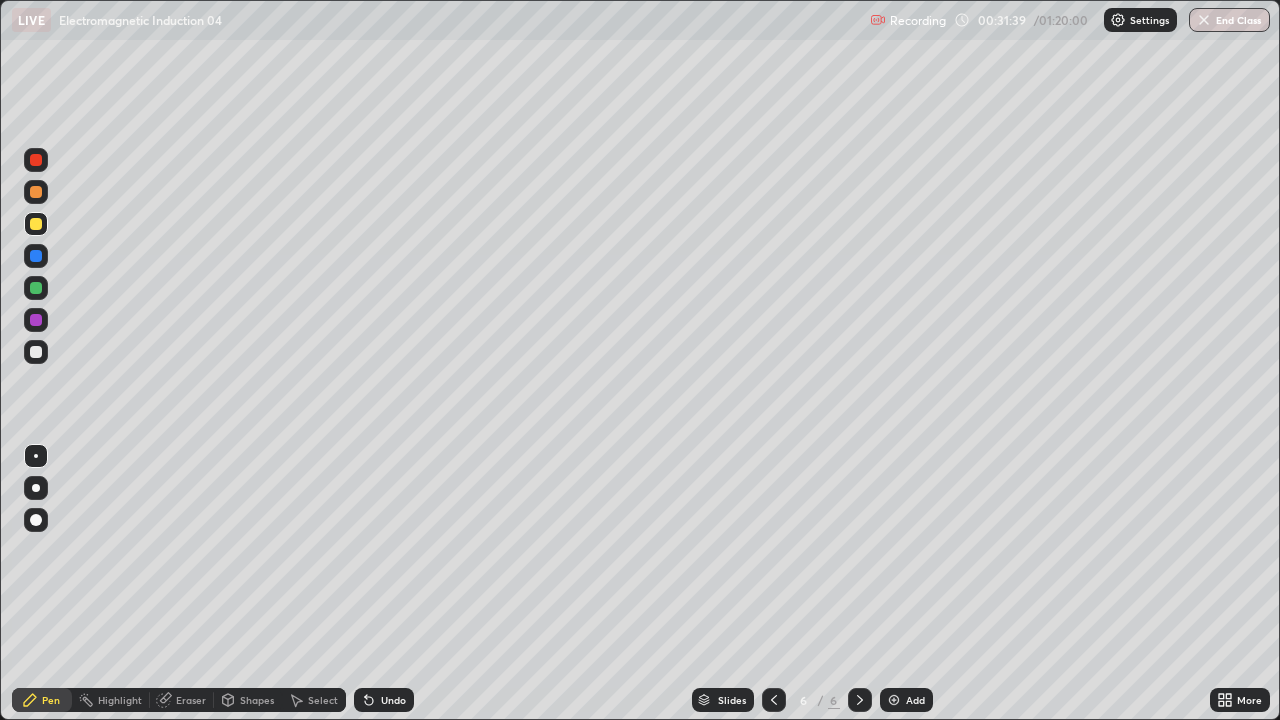 click on "Undo" at bounding box center [393, 700] 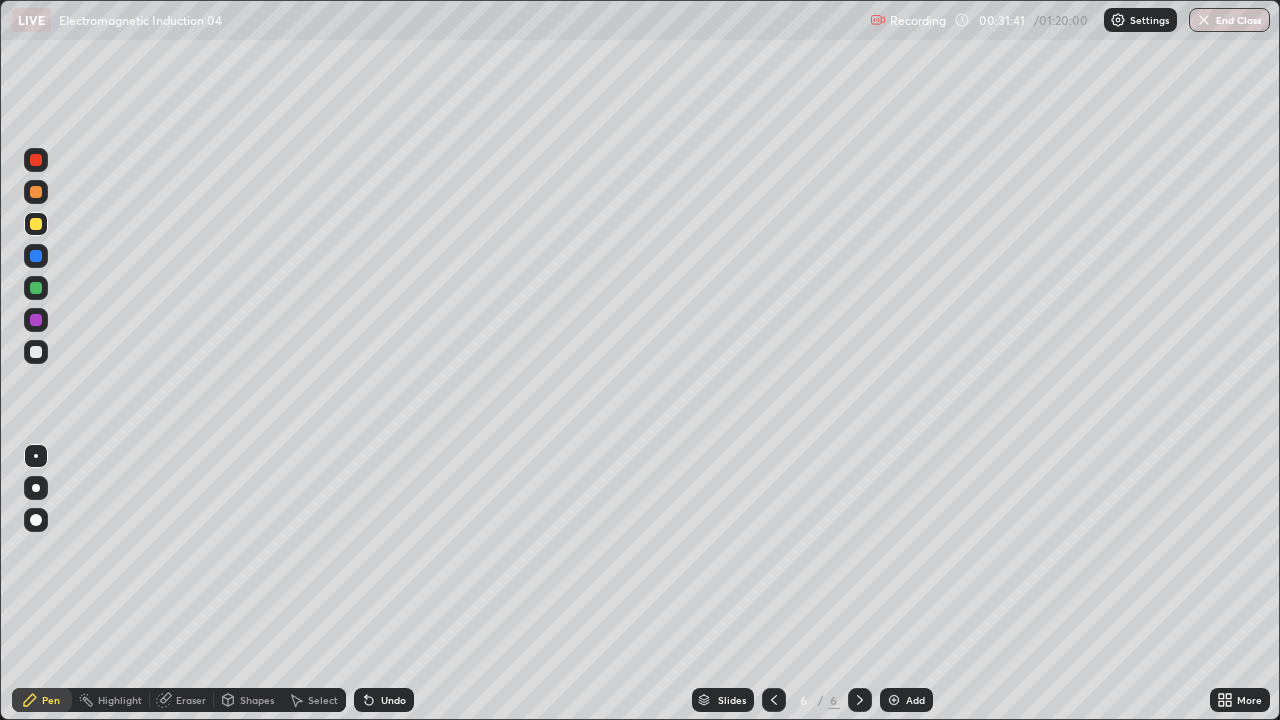 click on "Shapes" at bounding box center (257, 700) 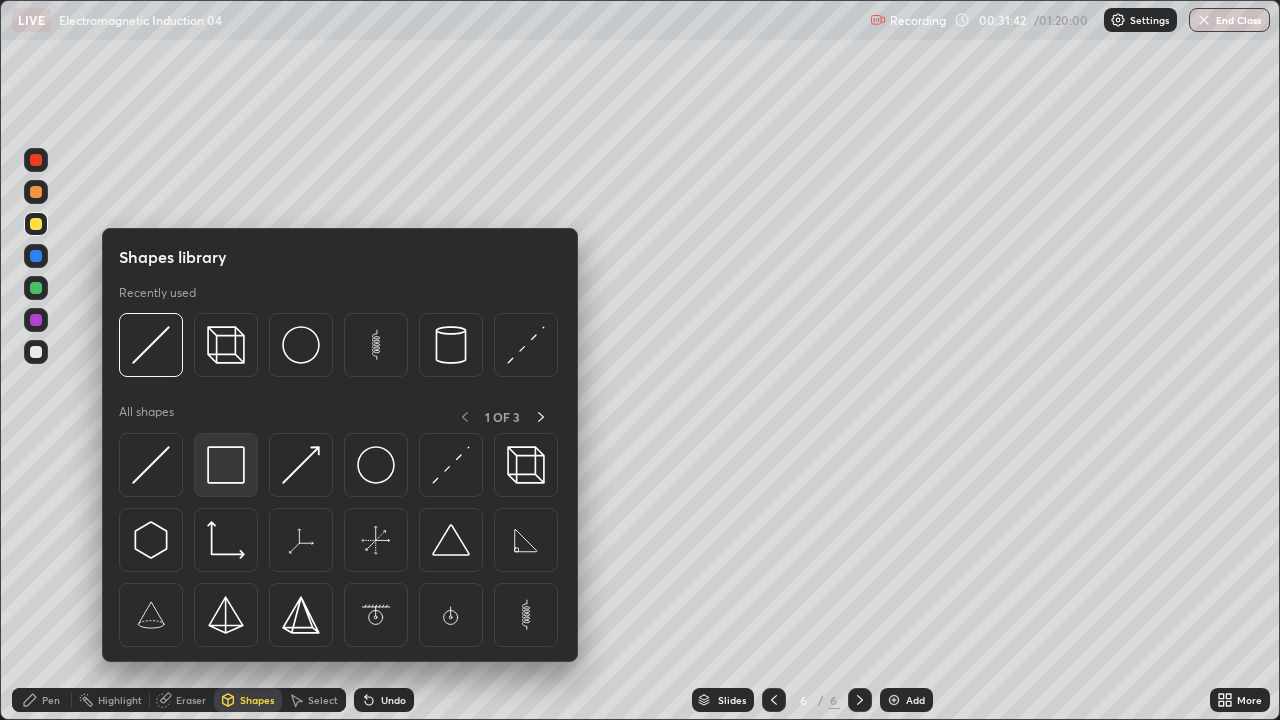 click at bounding box center (226, 465) 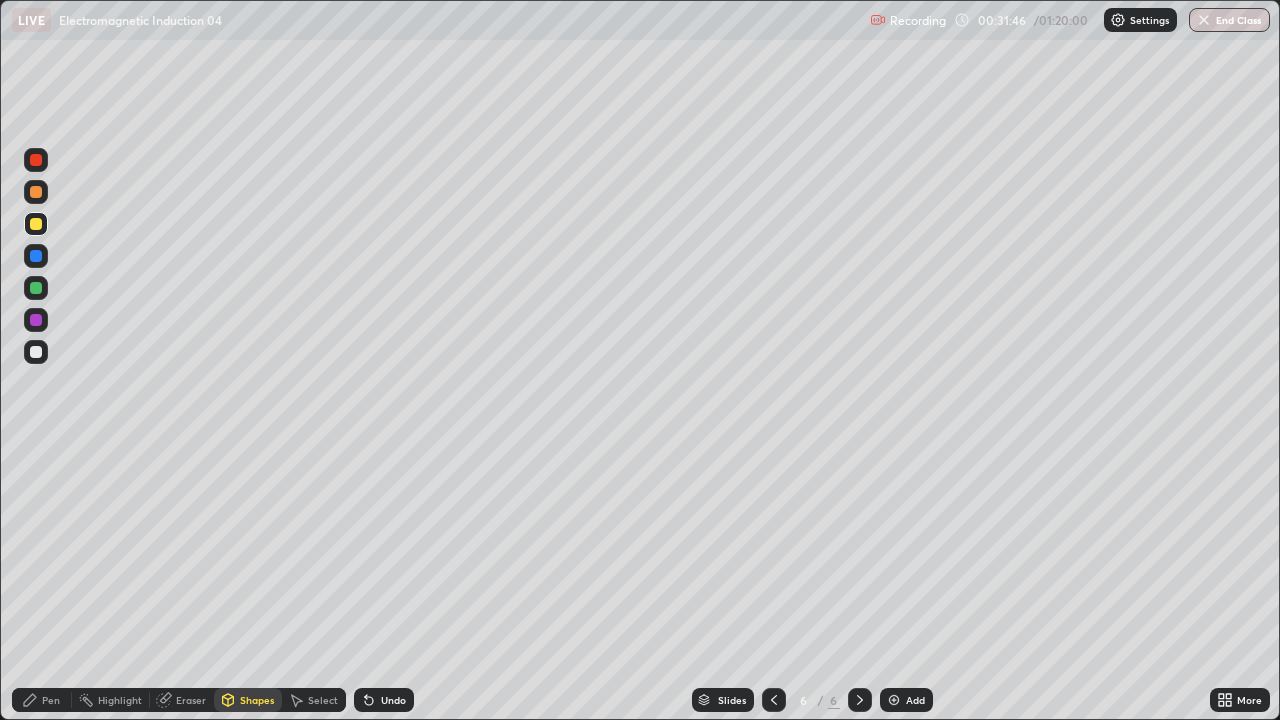 click on "Shapes" at bounding box center (257, 700) 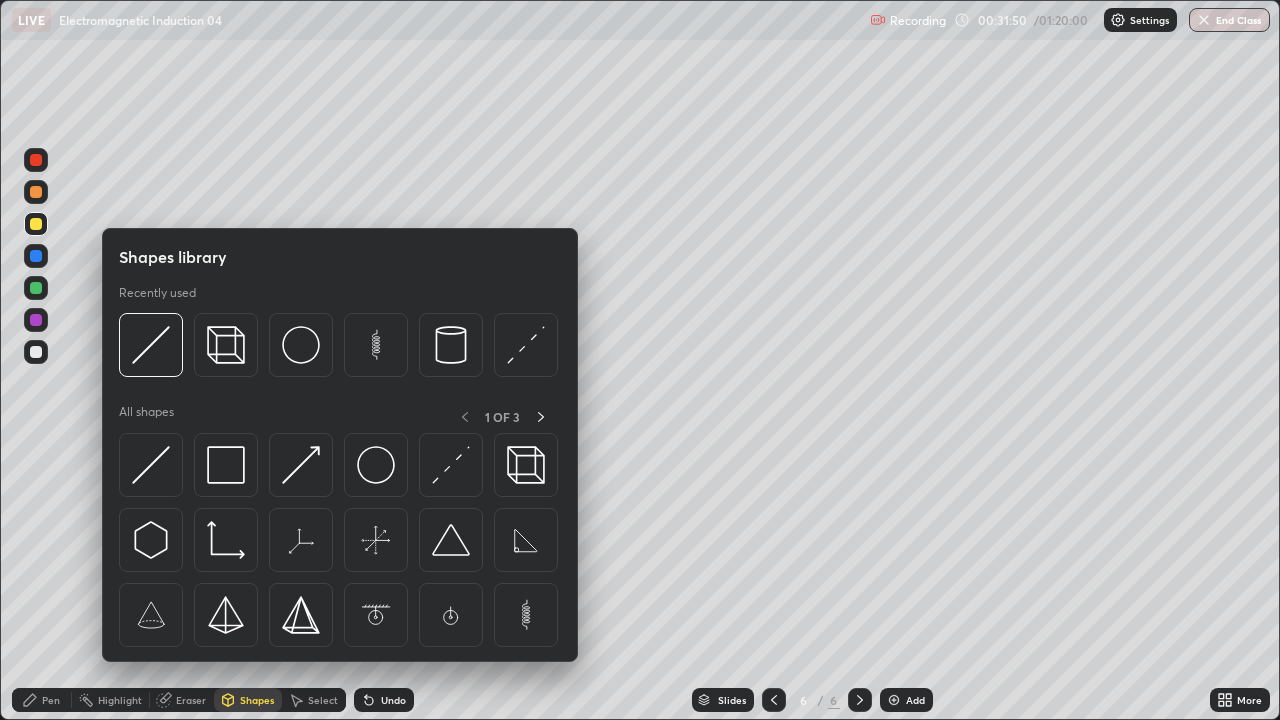 click on "Pen" at bounding box center [42, 700] 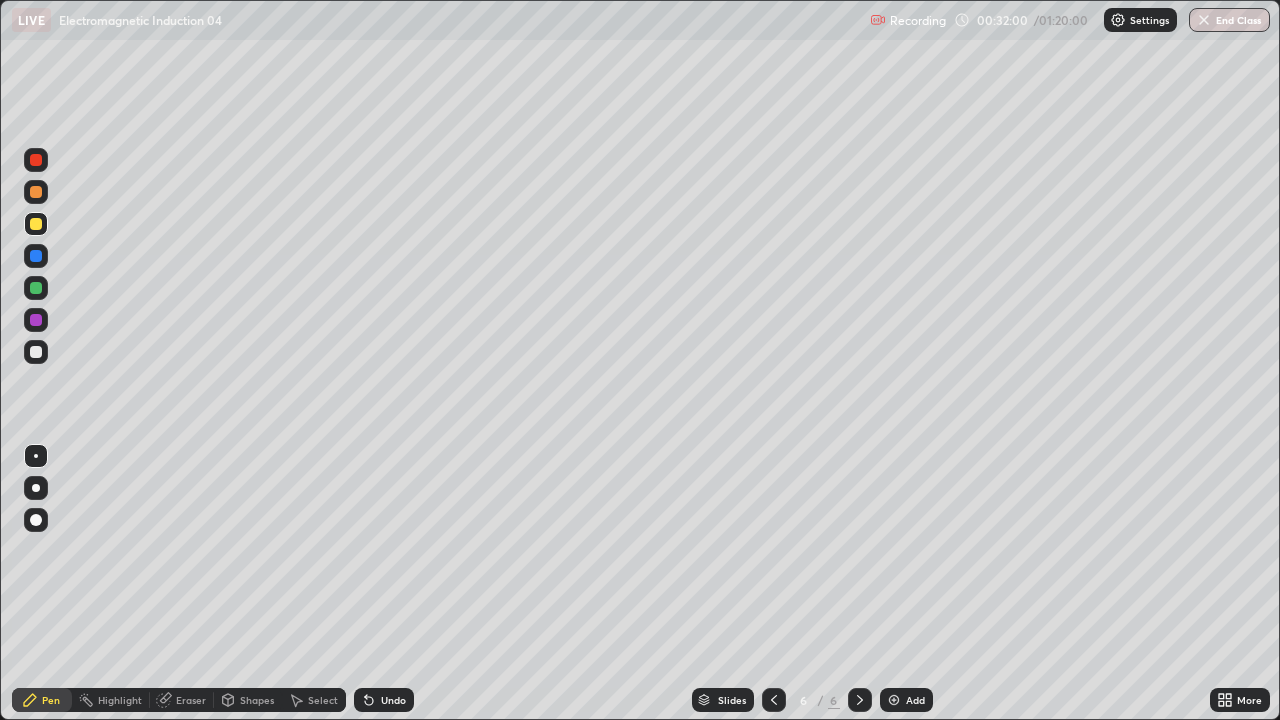 click at bounding box center (36, 352) 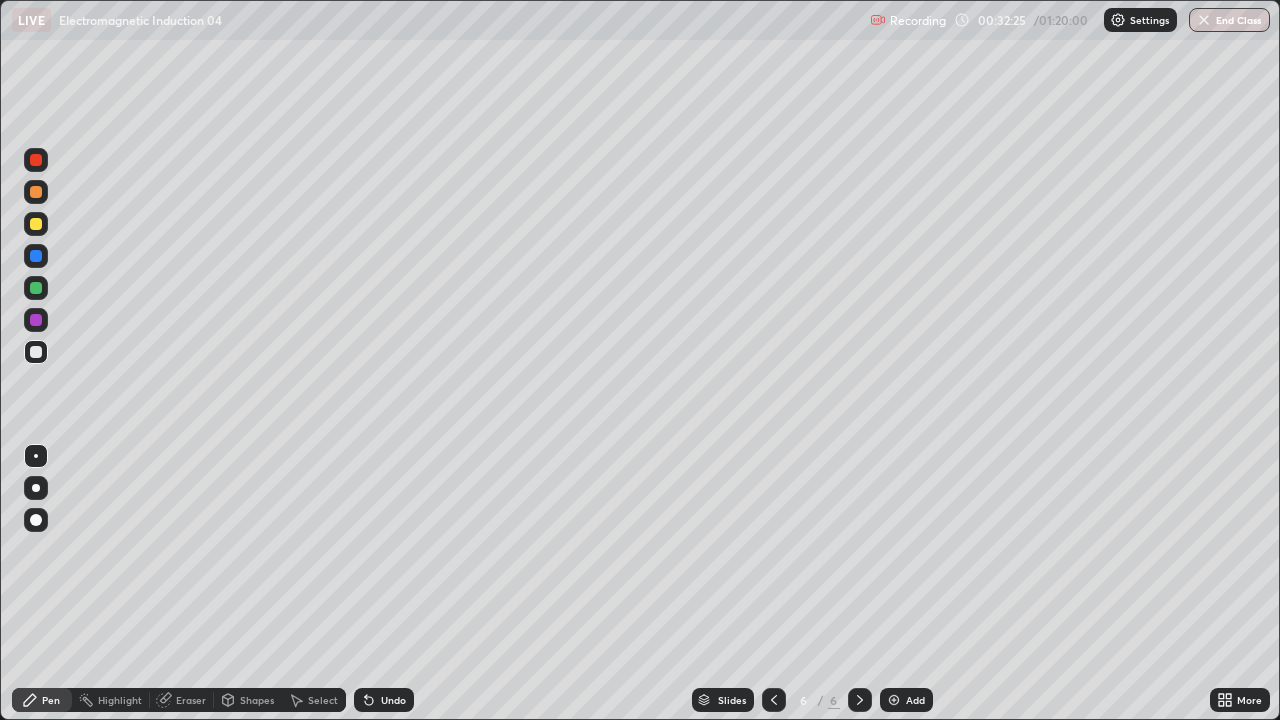 click on "Undo" at bounding box center [393, 700] 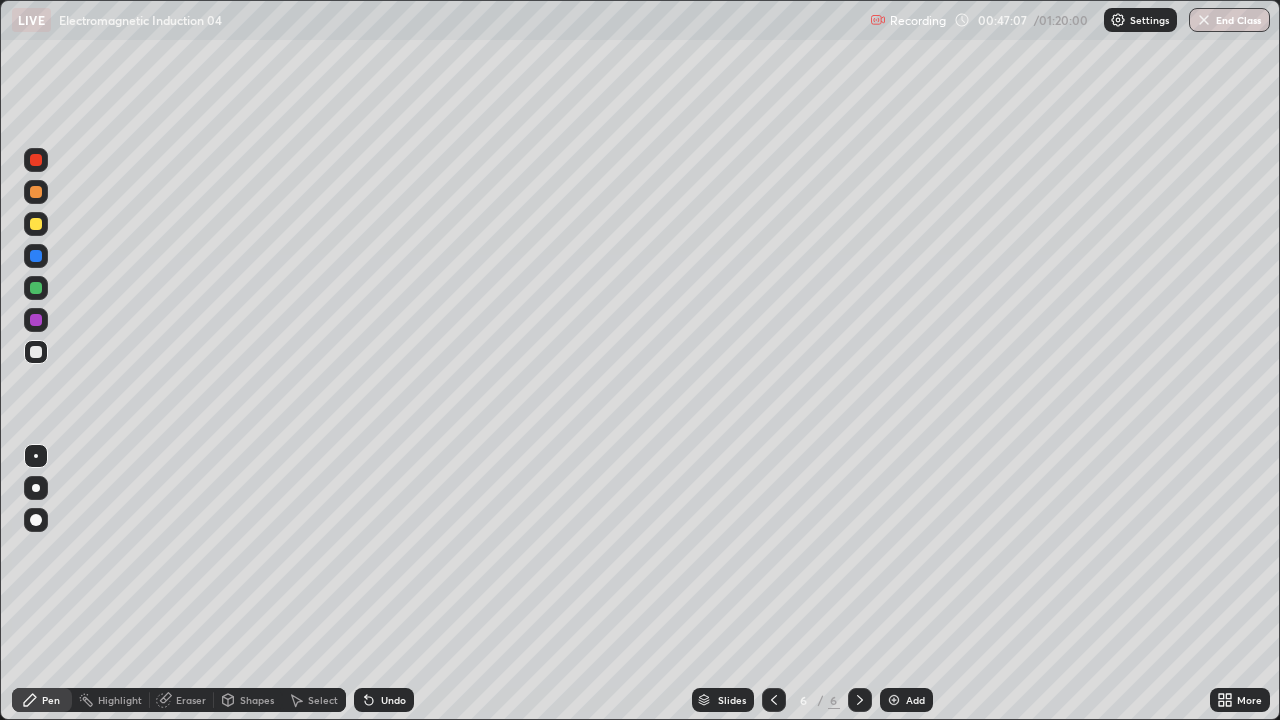 click at bounding box center (894, 700) 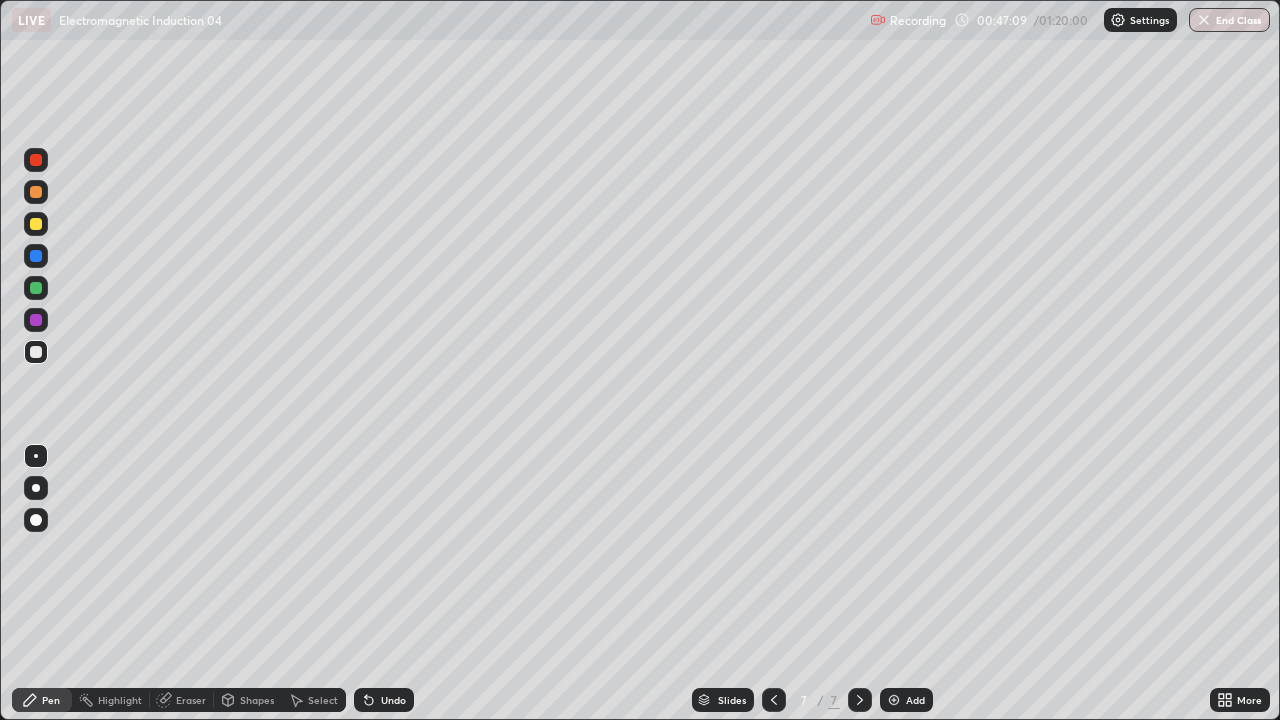 click at bounding box center (36, 224) 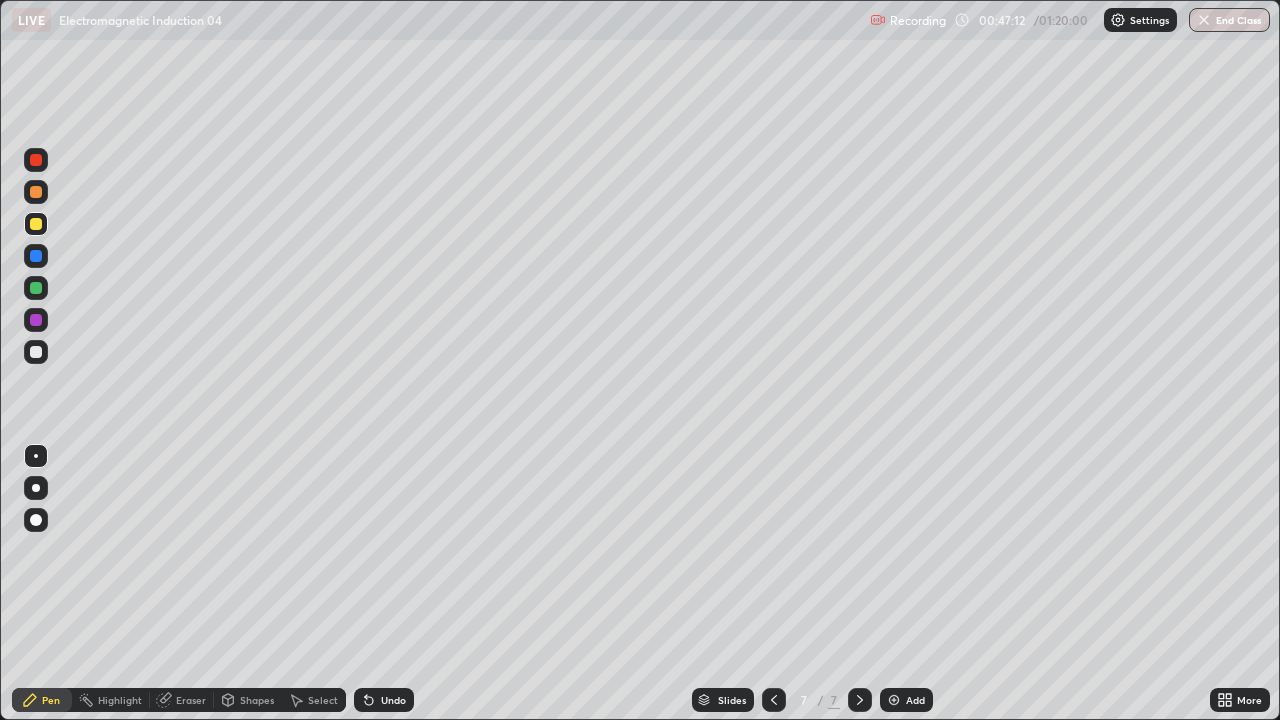 click at bounding box center [36, 352] 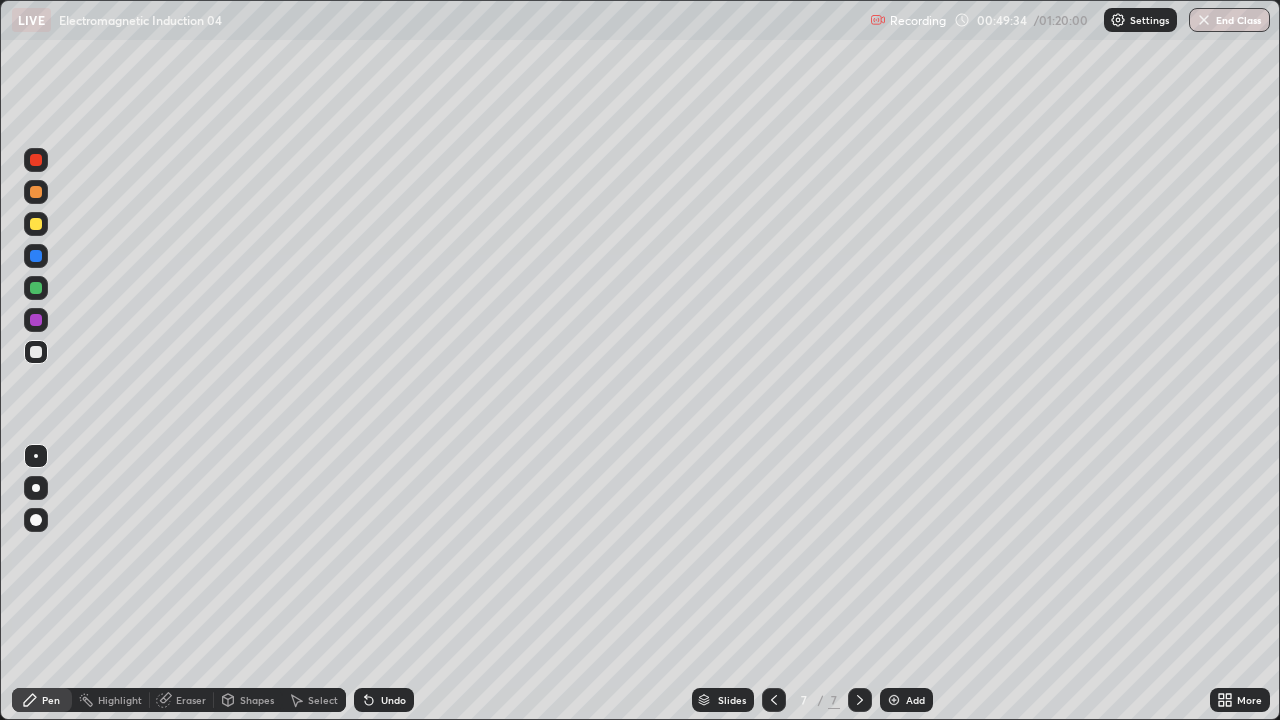 click 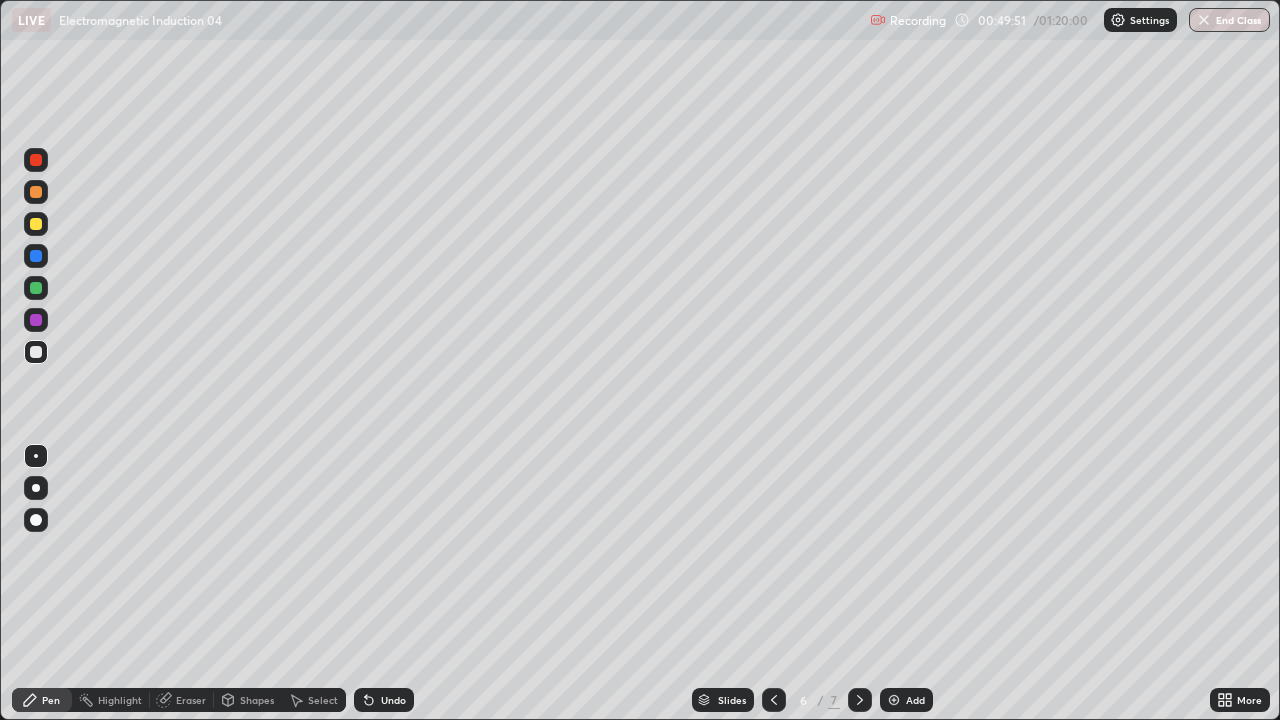 click 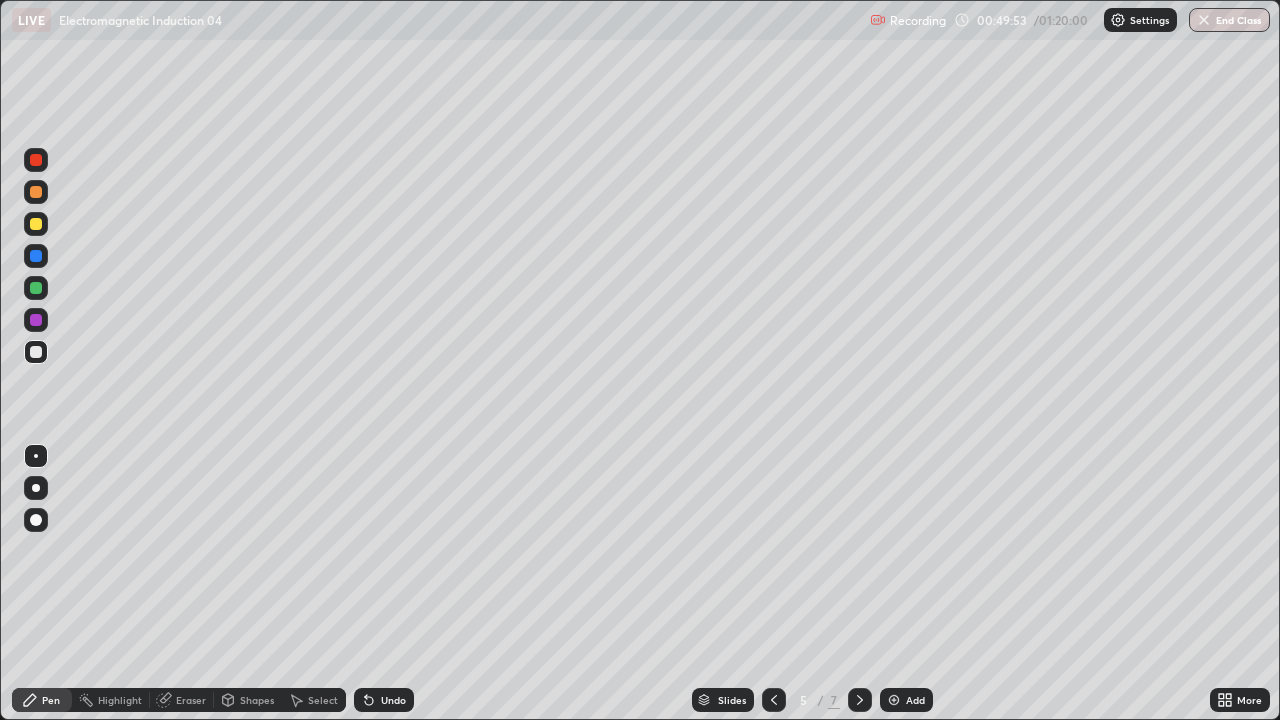 click 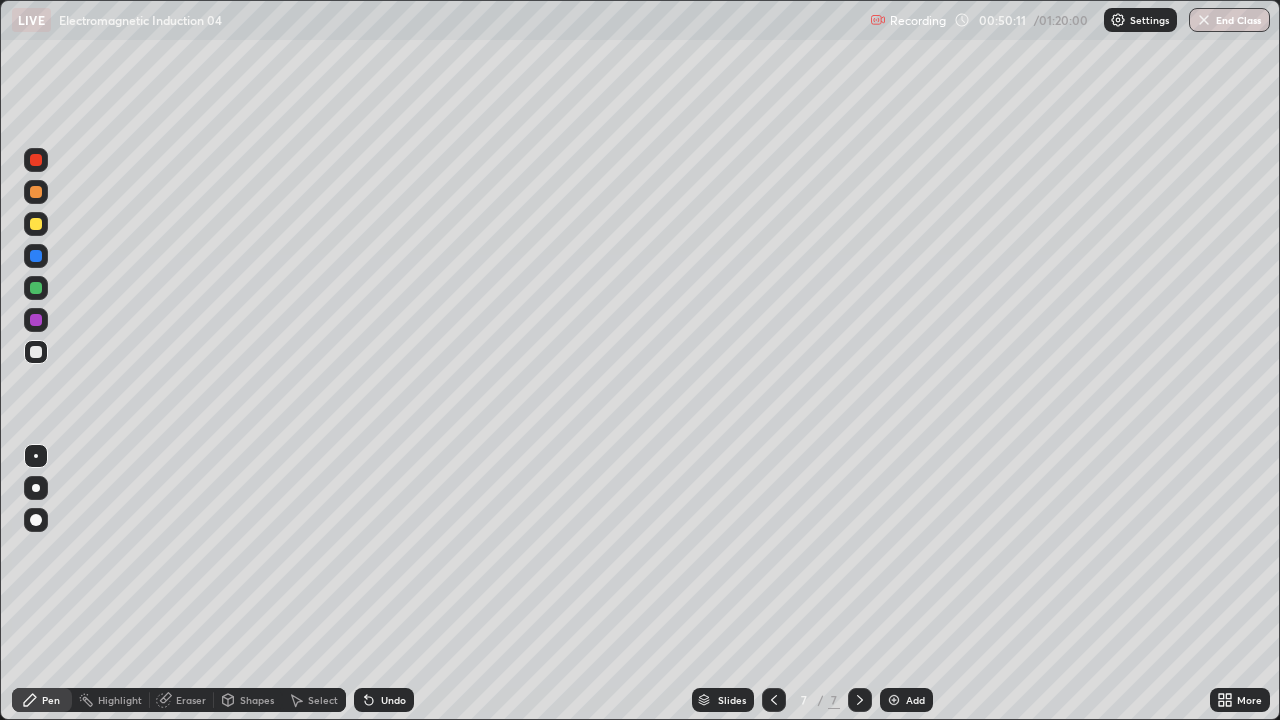 click at bounding box center [774, 700] 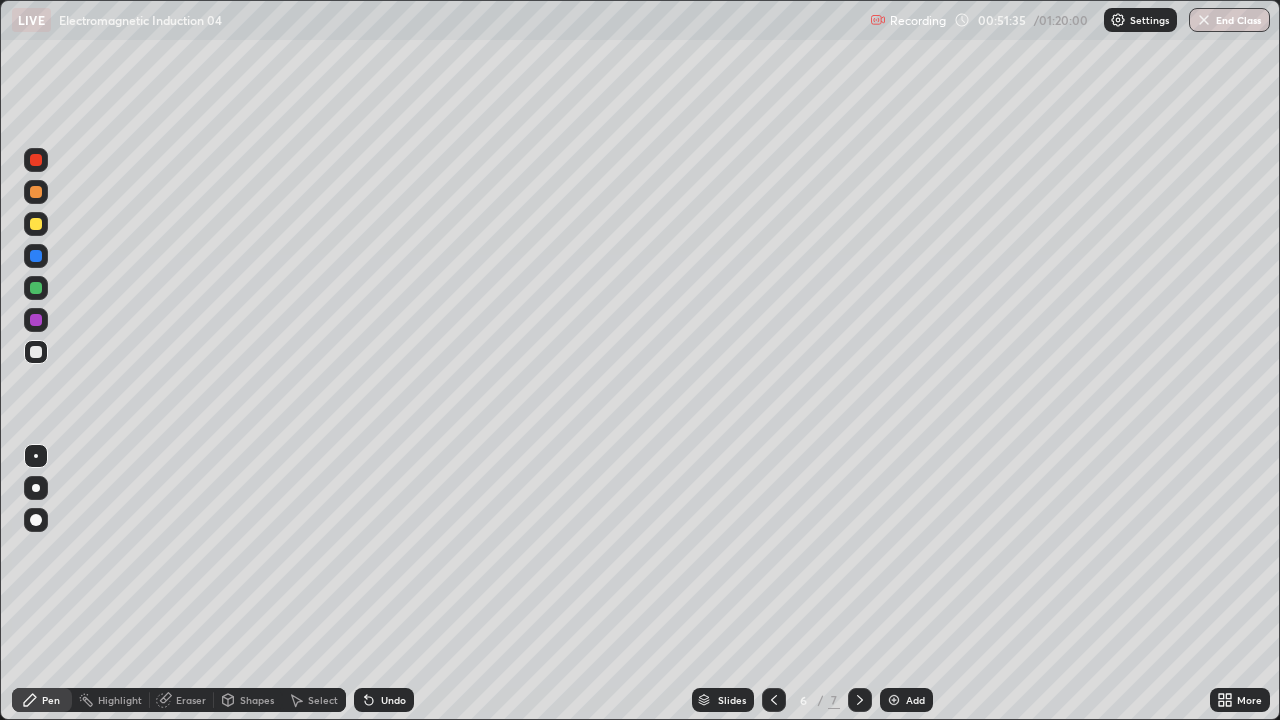 click 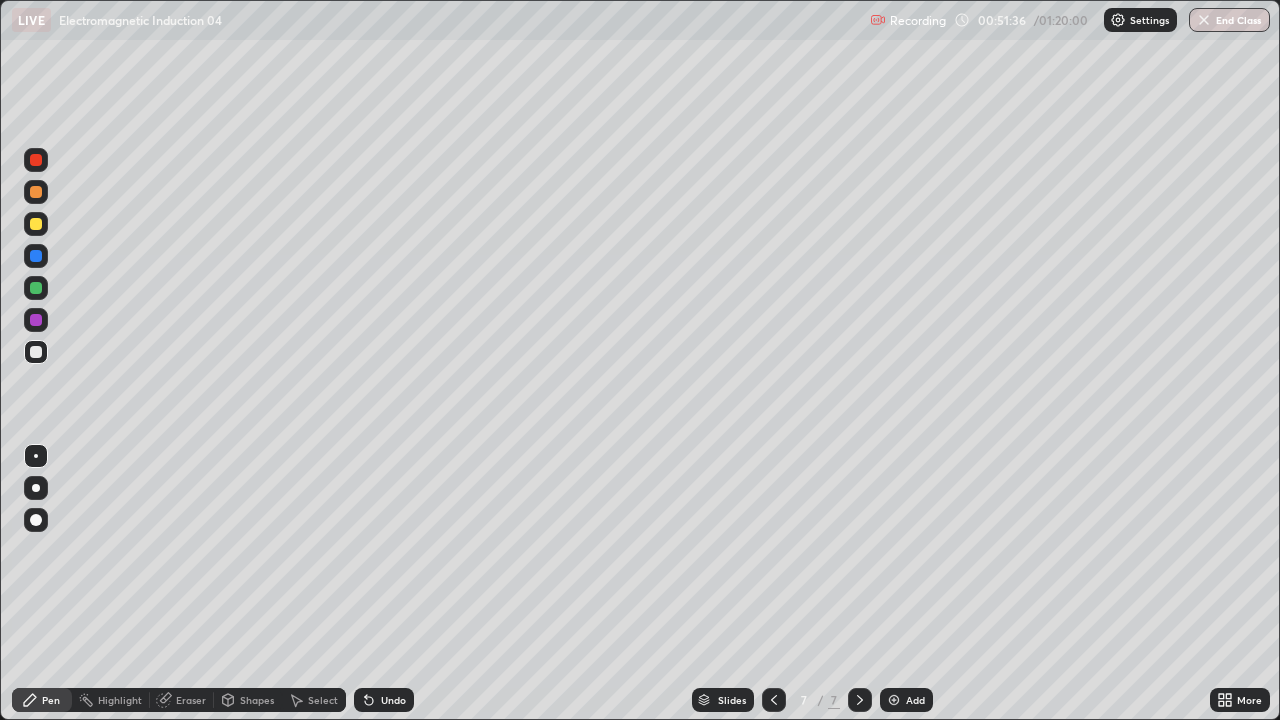 click on "Add" at bounding box center [906, 700] 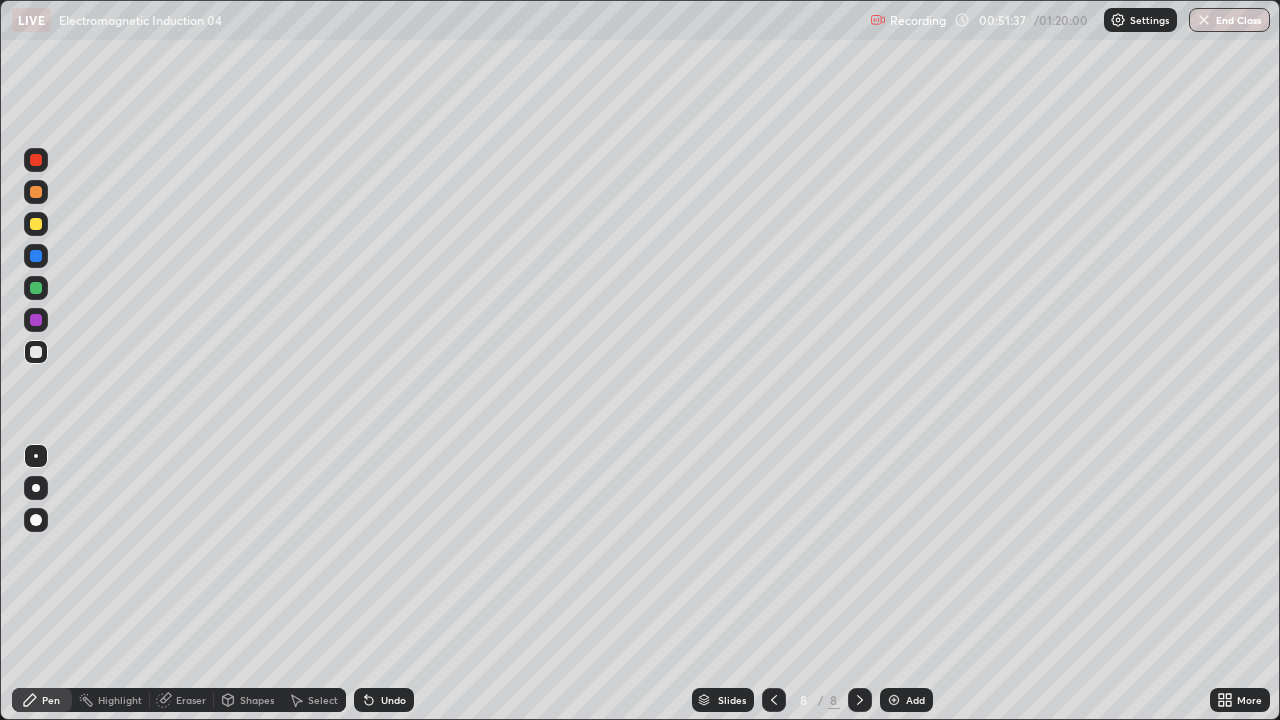 click at bounding box center (36, 224) 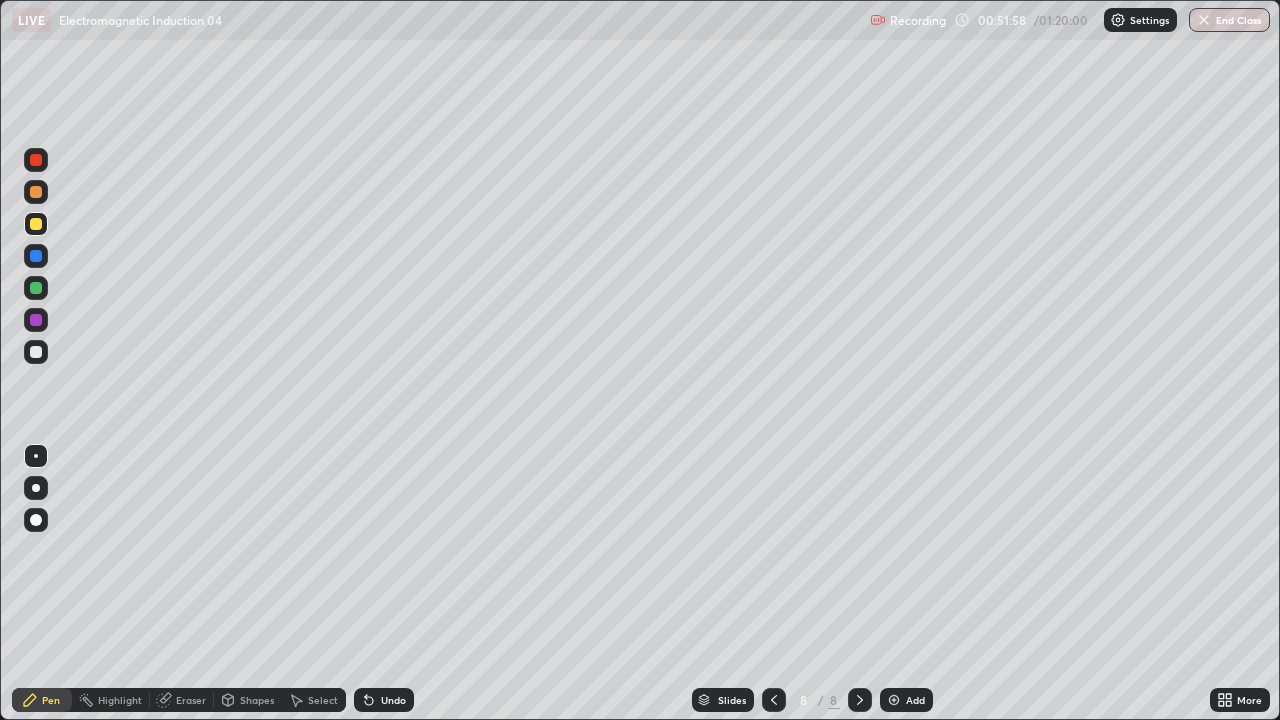 click at bounding box center [36, 520] 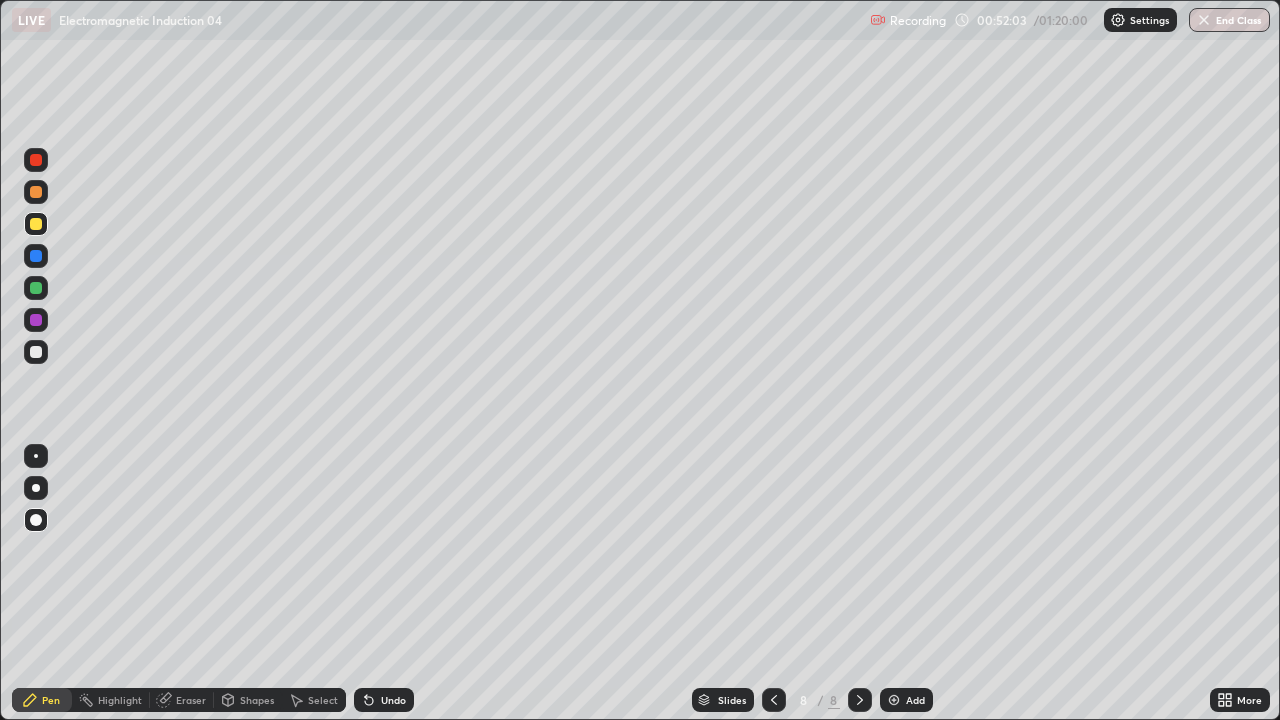click on "Shapes" at bounding box center [257, 700] 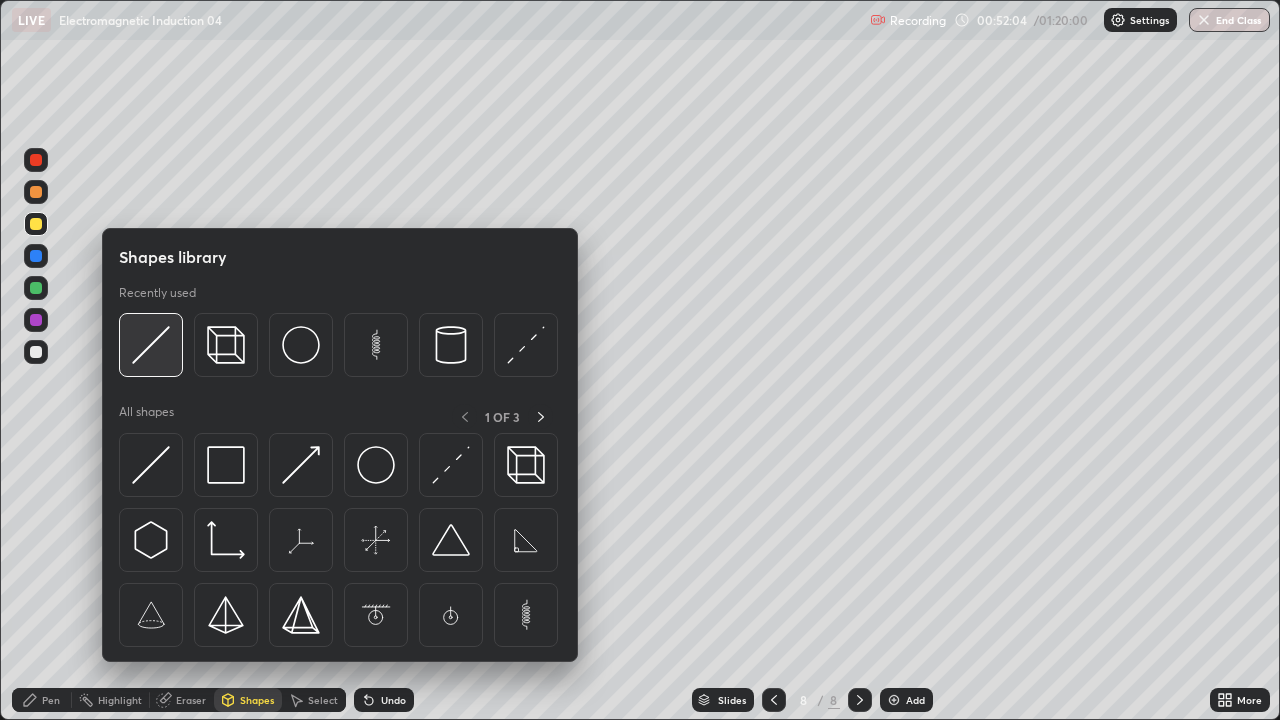 click at bounding box center [151, 345] 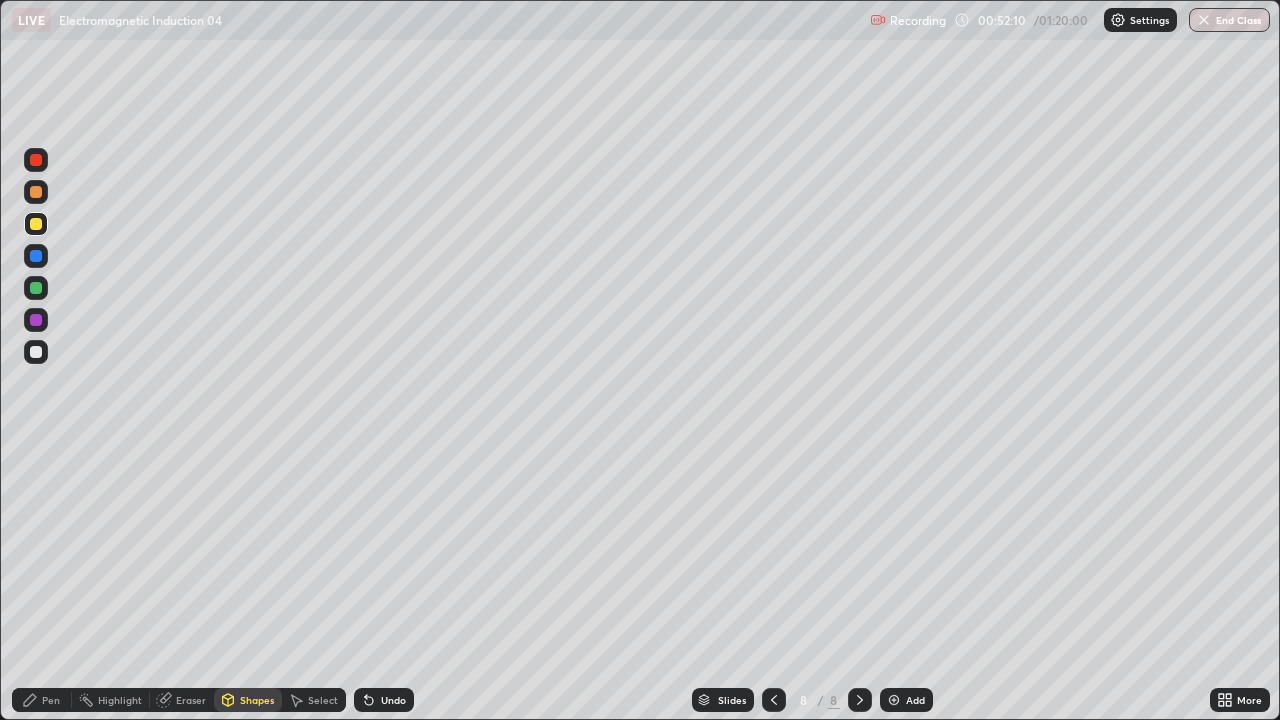 click on "Pen" at bounding box center (42, 700) 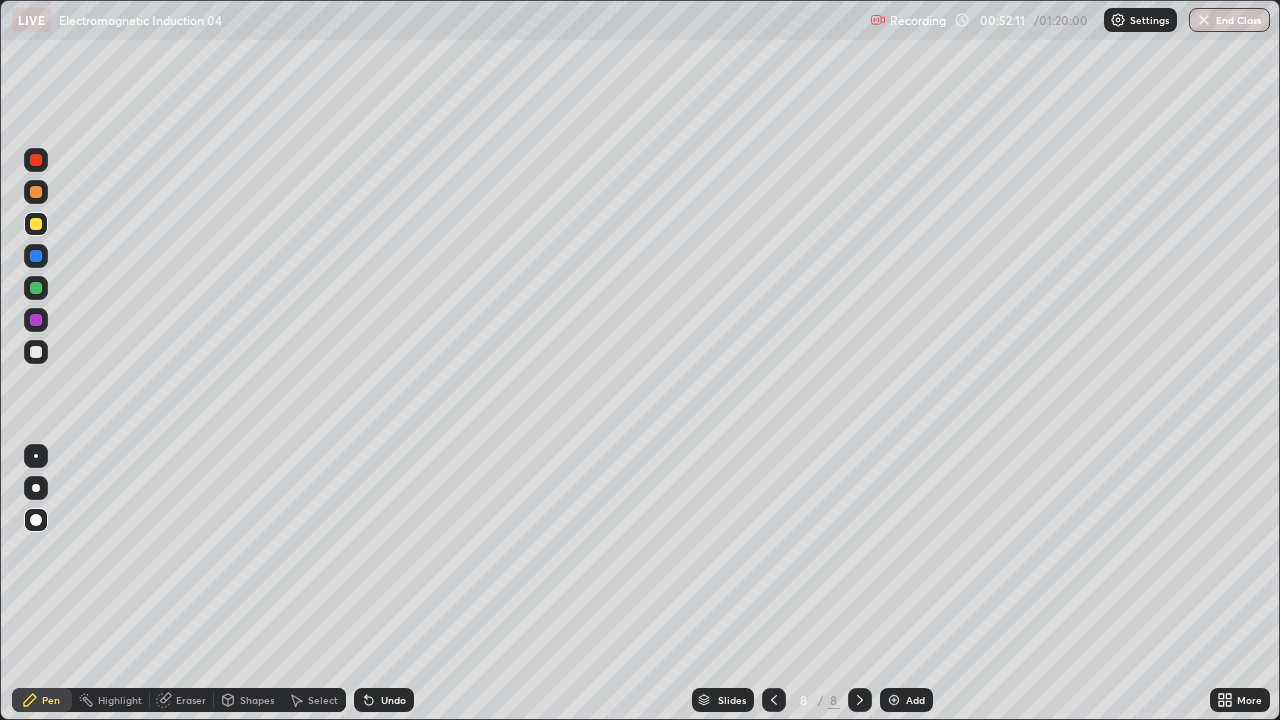 click at bounding box center (36, 352) 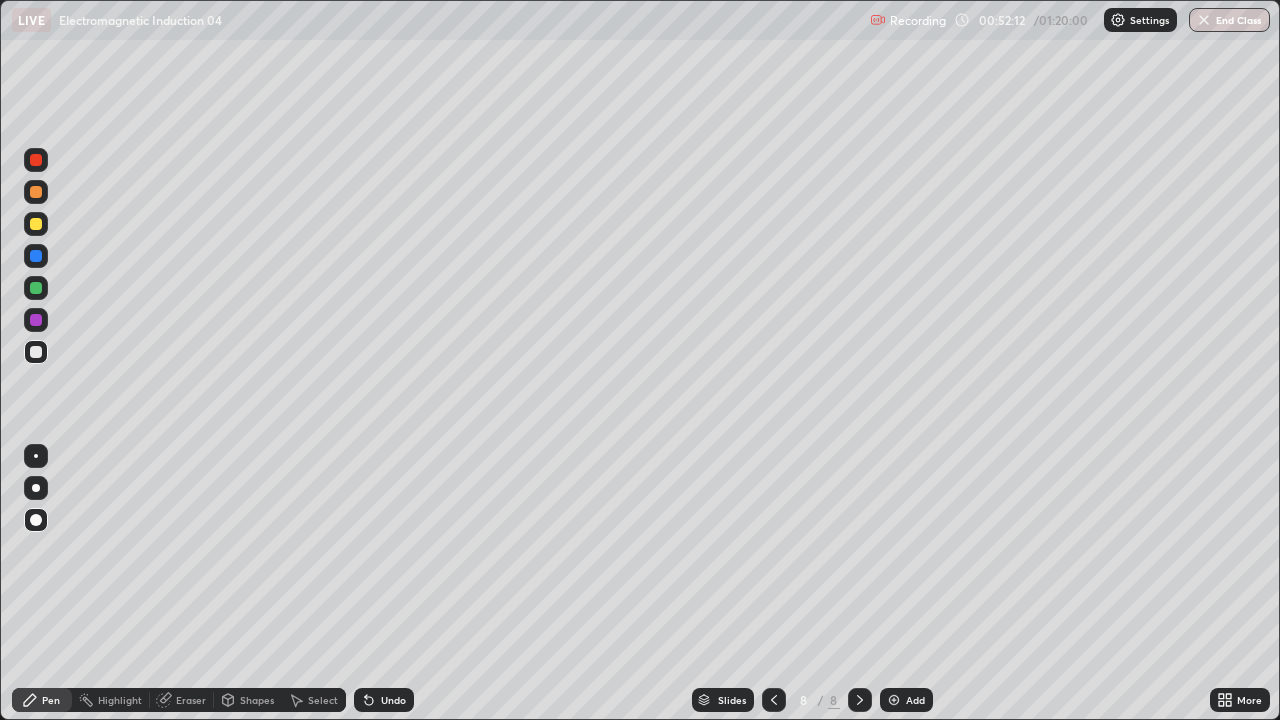 click at bounding box center (36, 456) 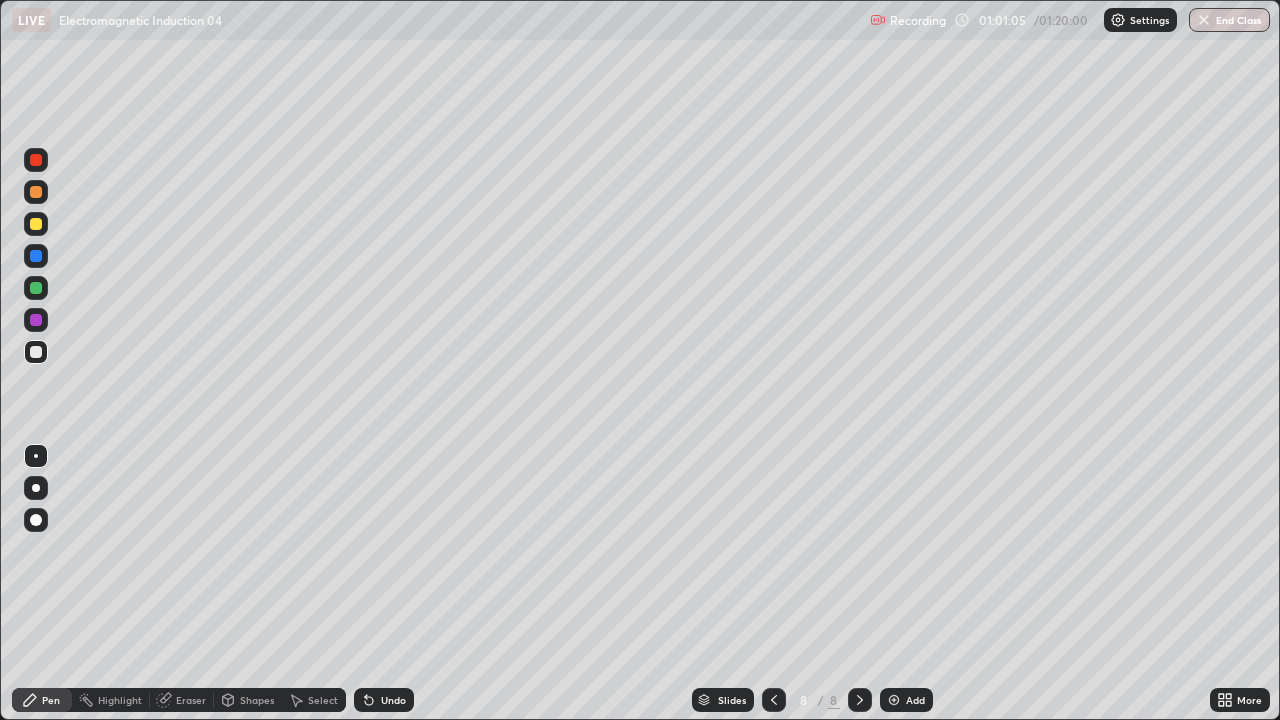 click on "Add" at bounding box center (915, 700) 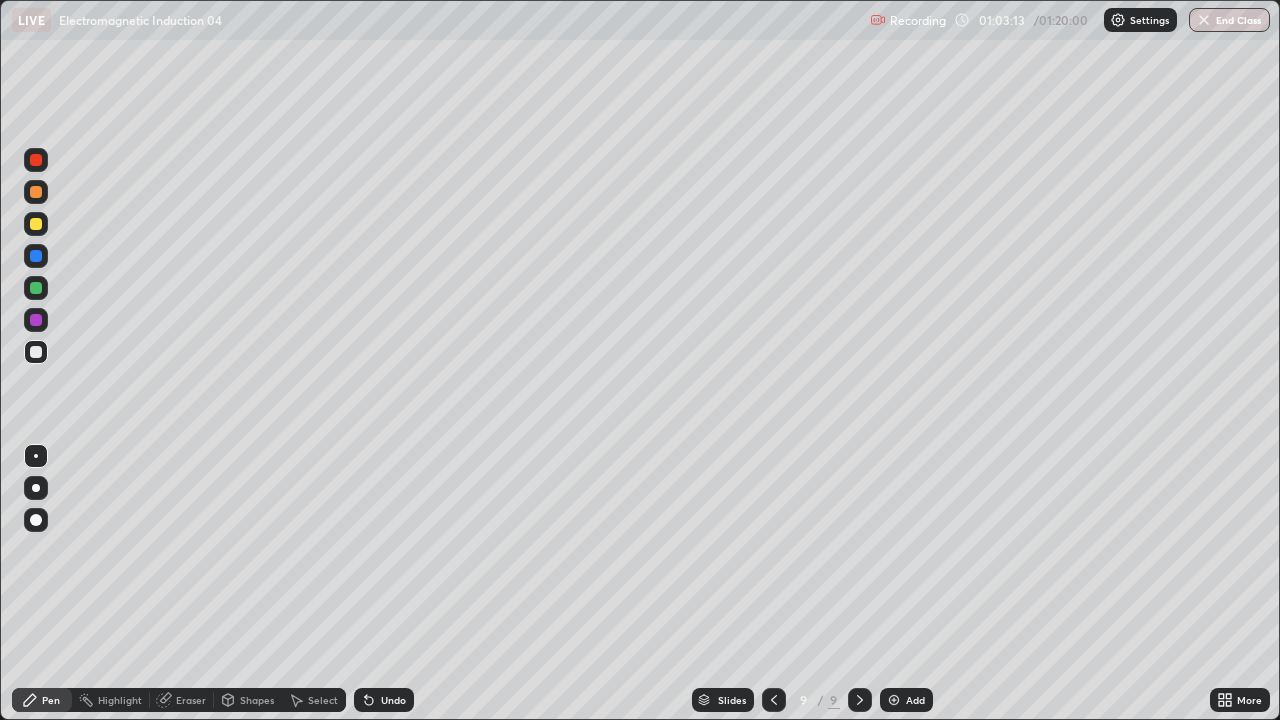 click at bounding box center (36, 224) 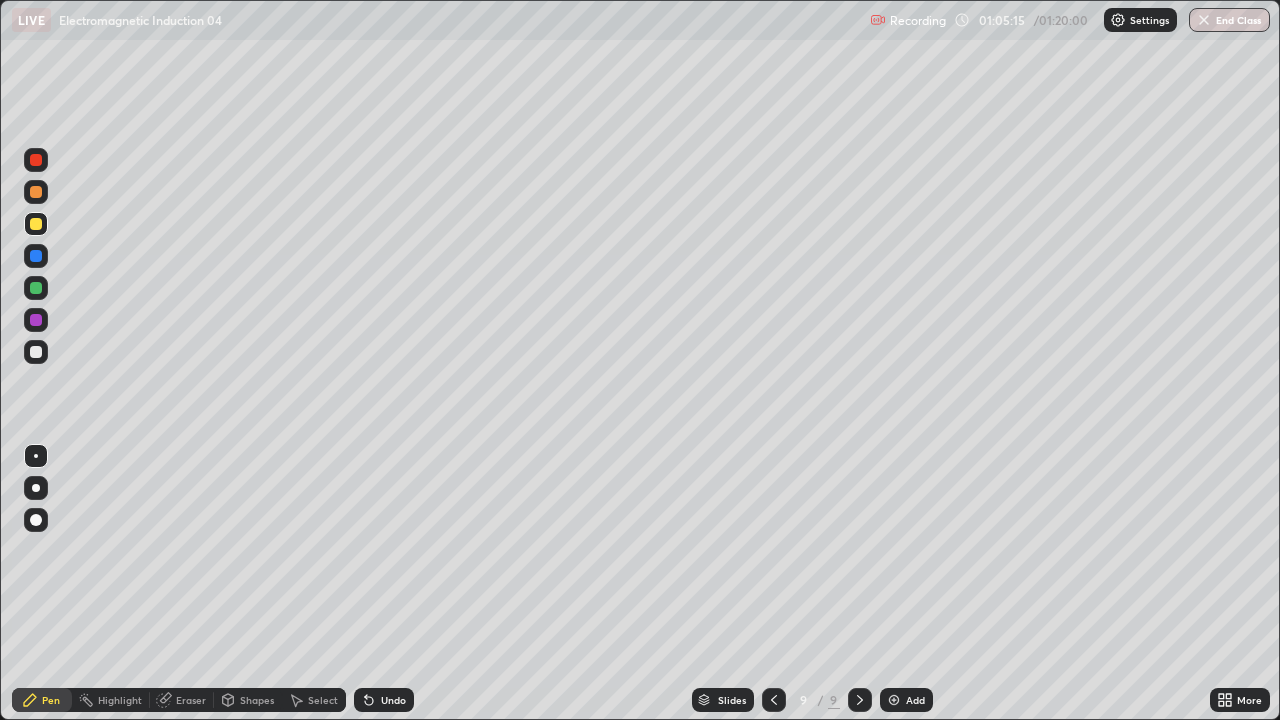 click at bounding box center (36, 192) 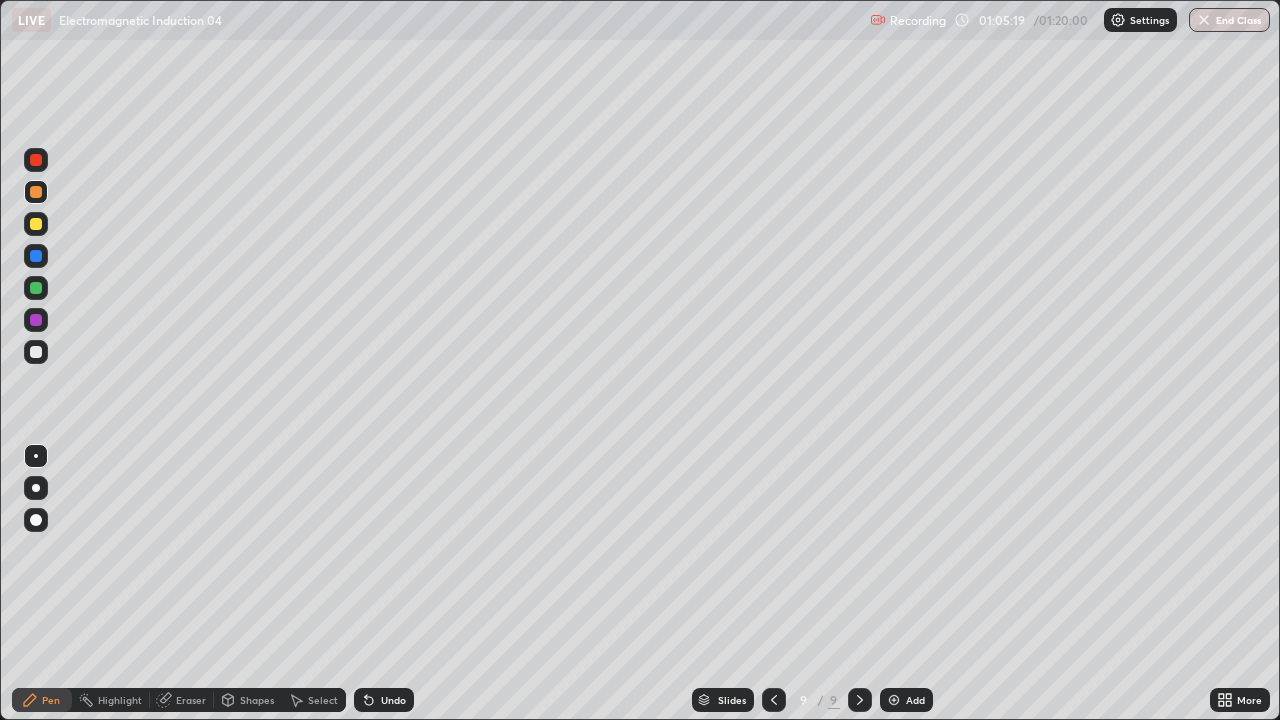 click at bounding box center (36, 352) 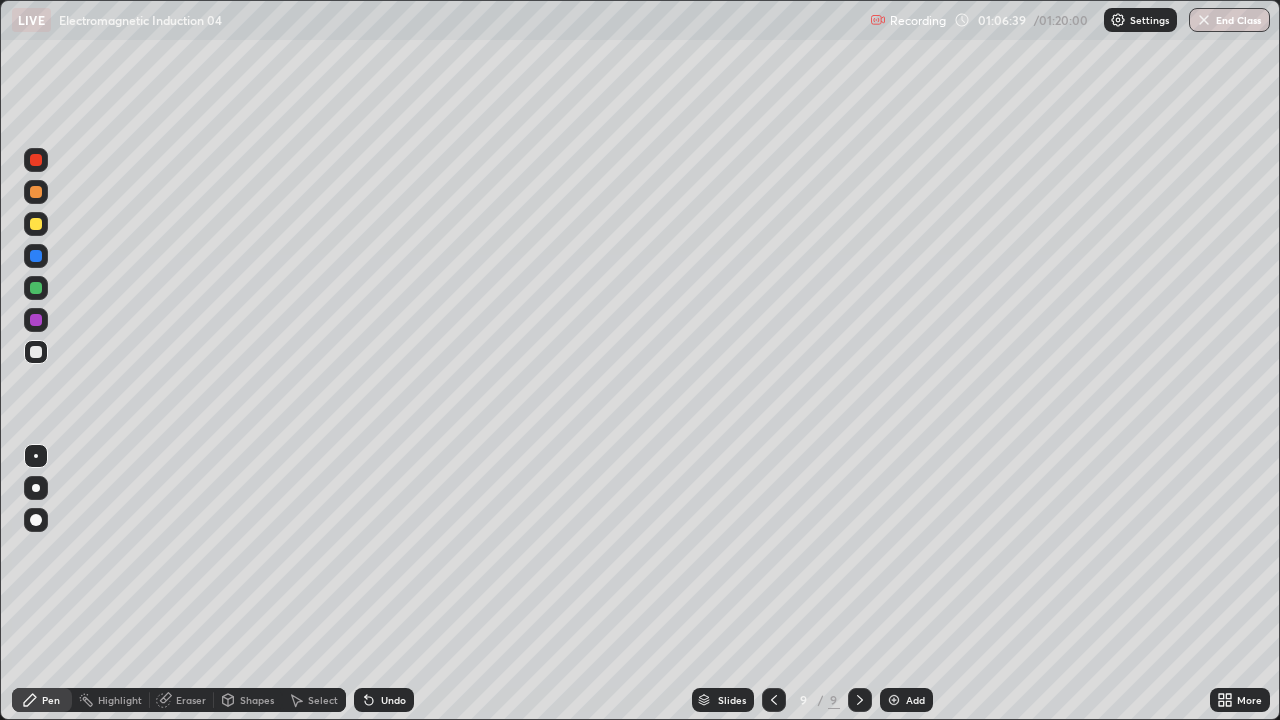 click 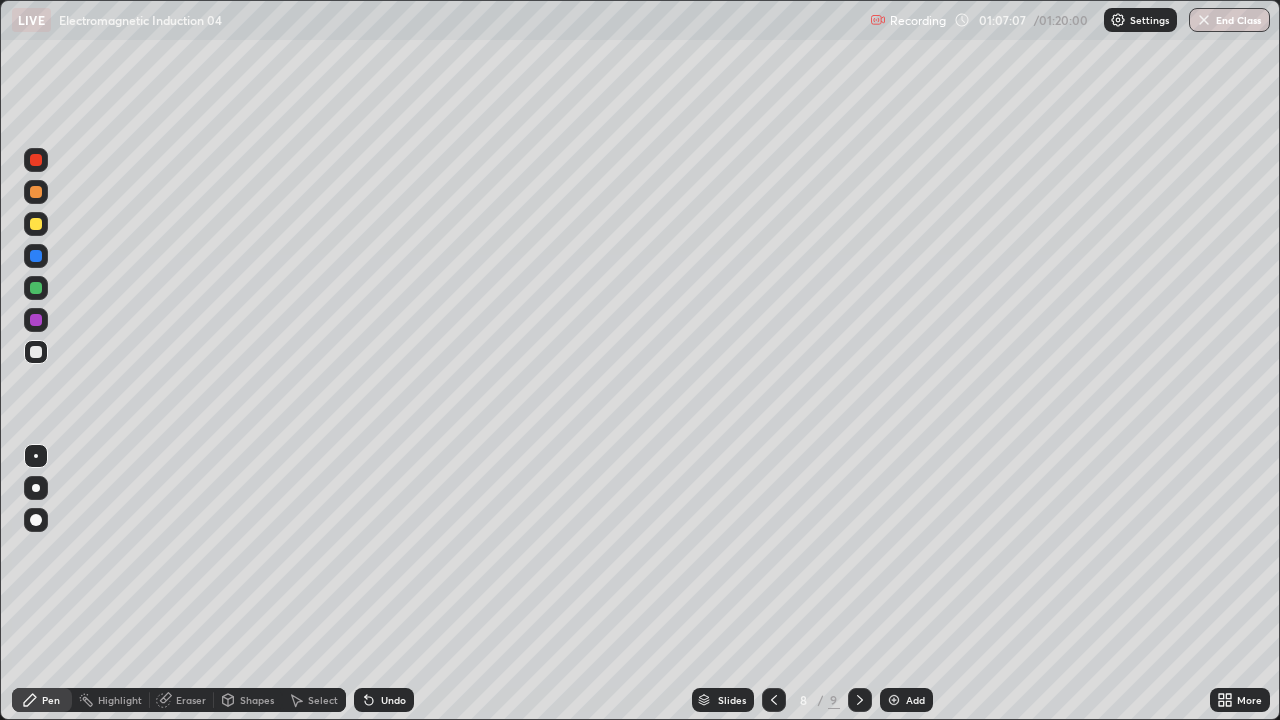 click on "Erase all" at bounding box center [36, 360] 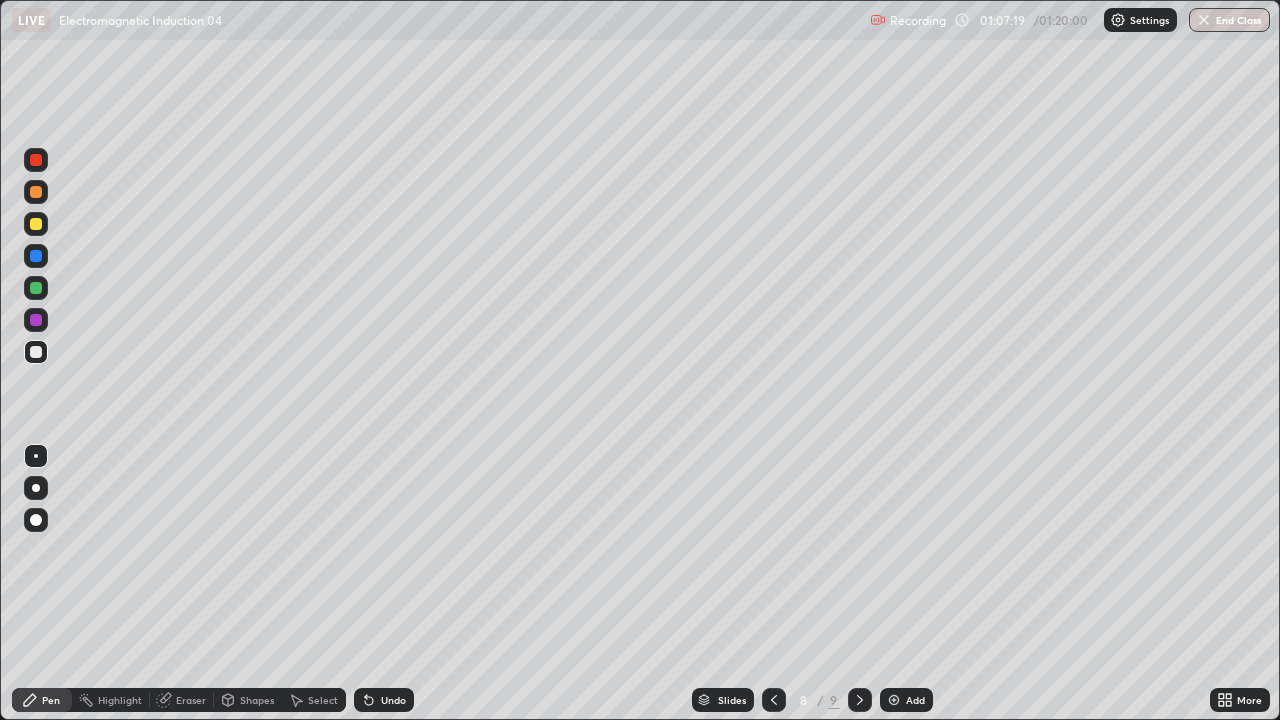 click 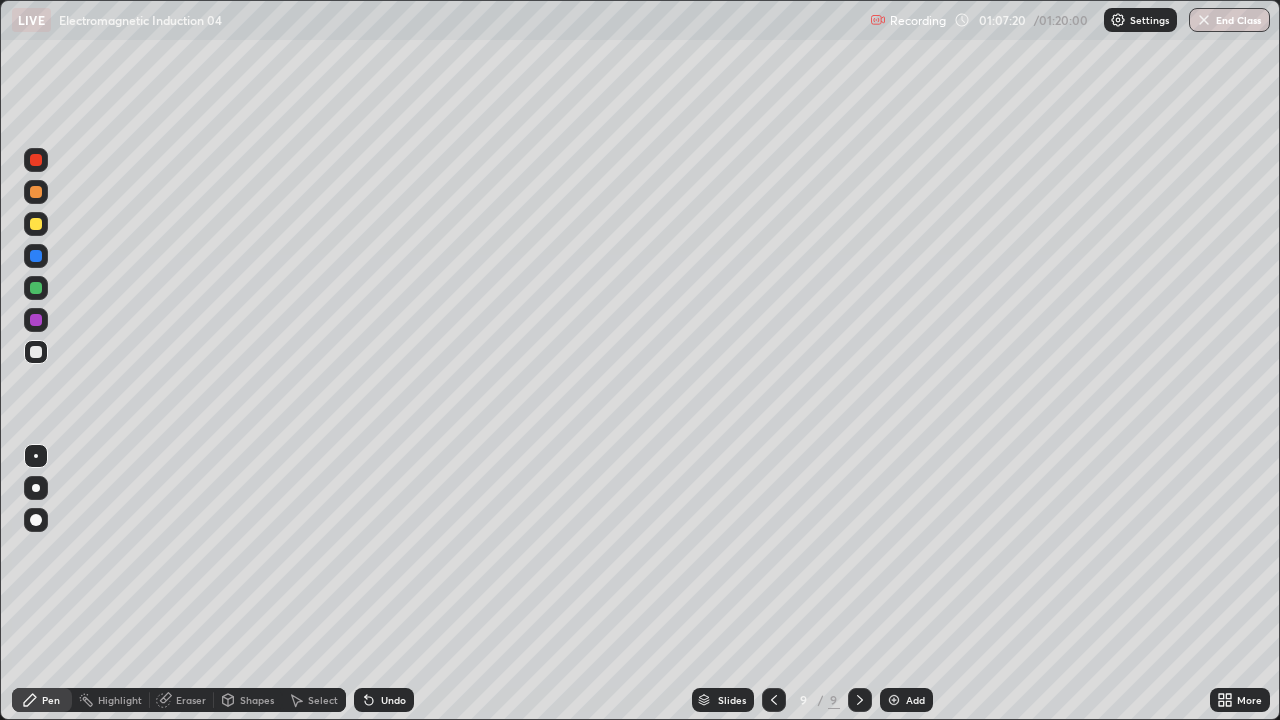 click on "Add" at bounding box center (915, 700) 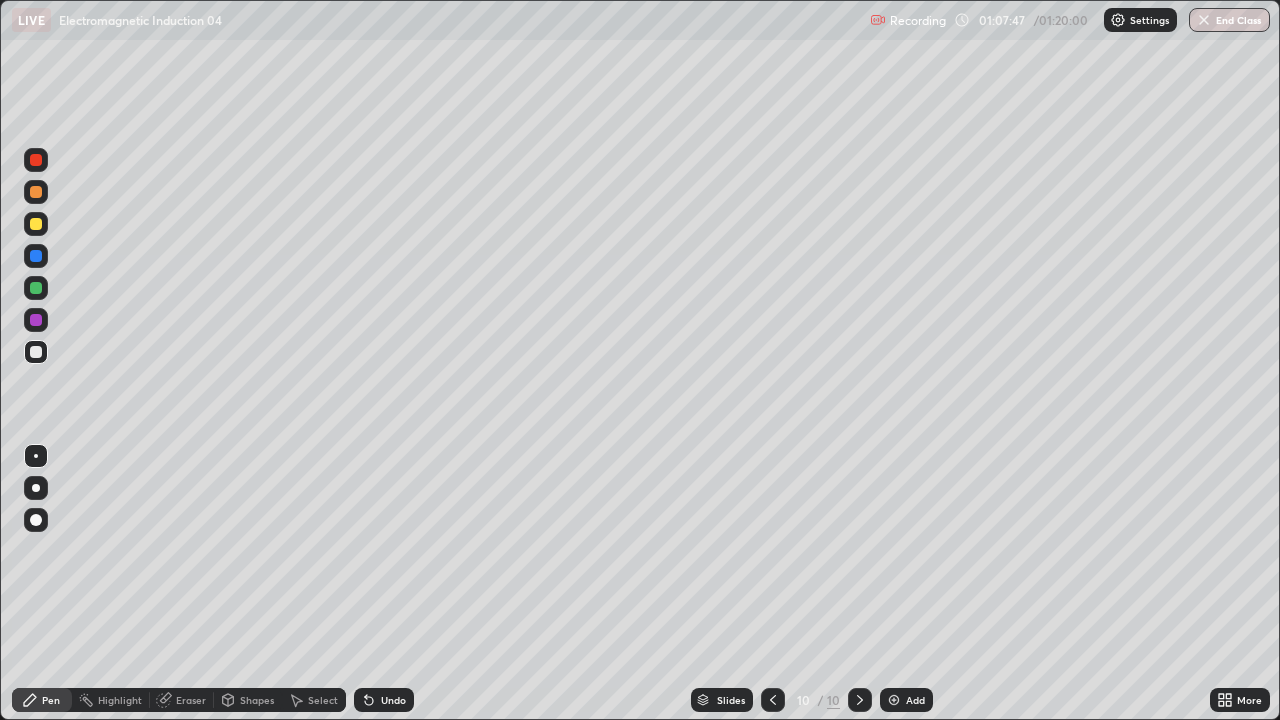 click at bounding box center (36, 224) 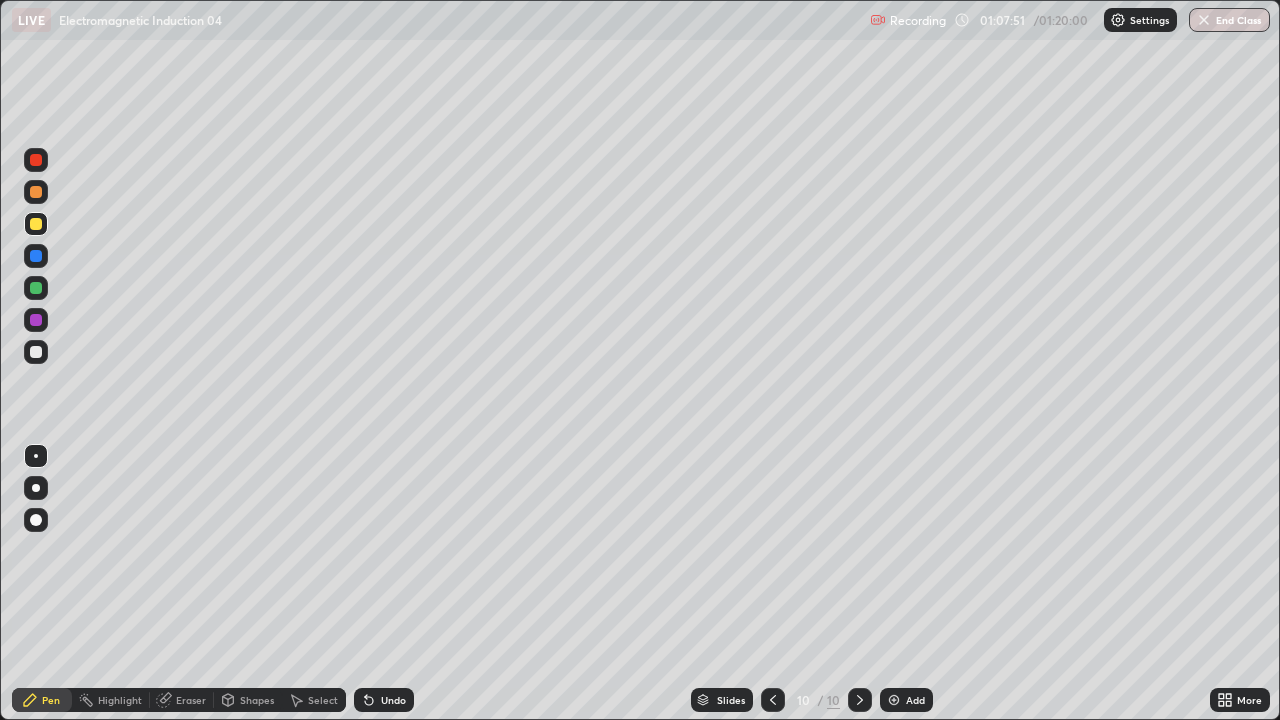 click at bounding box center [36, 352] 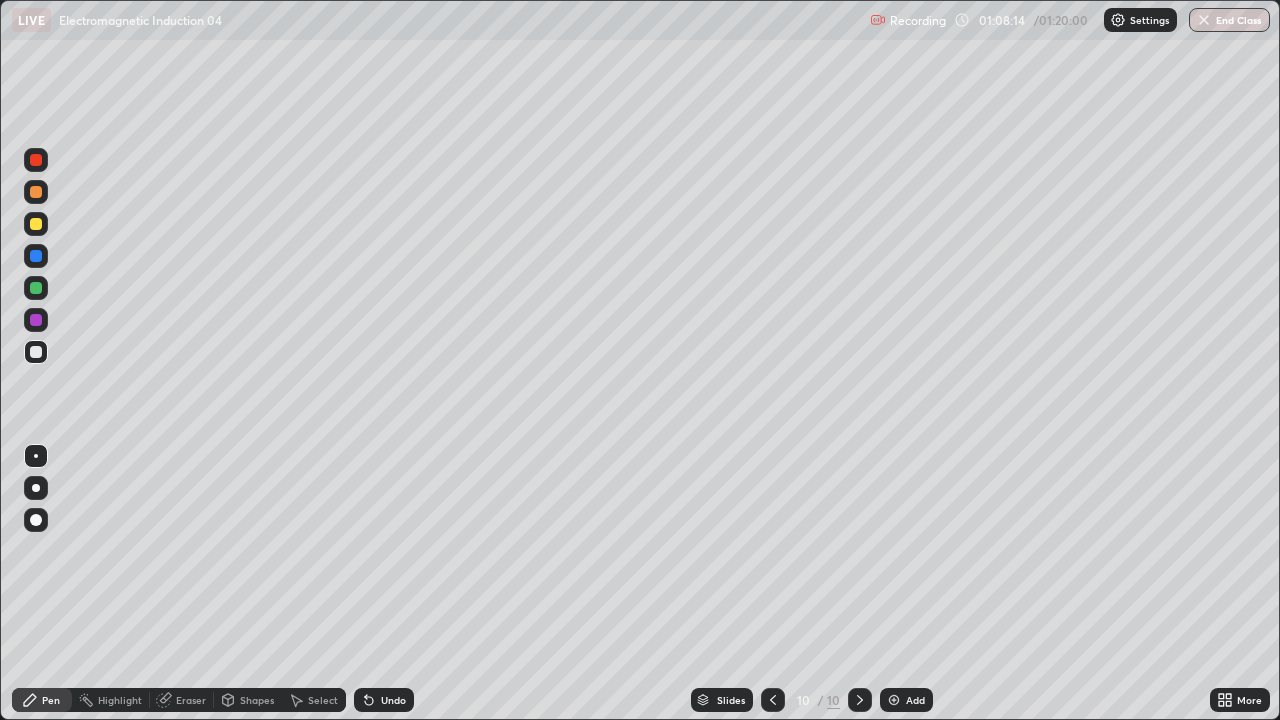 click at bounding box center [36, 224] 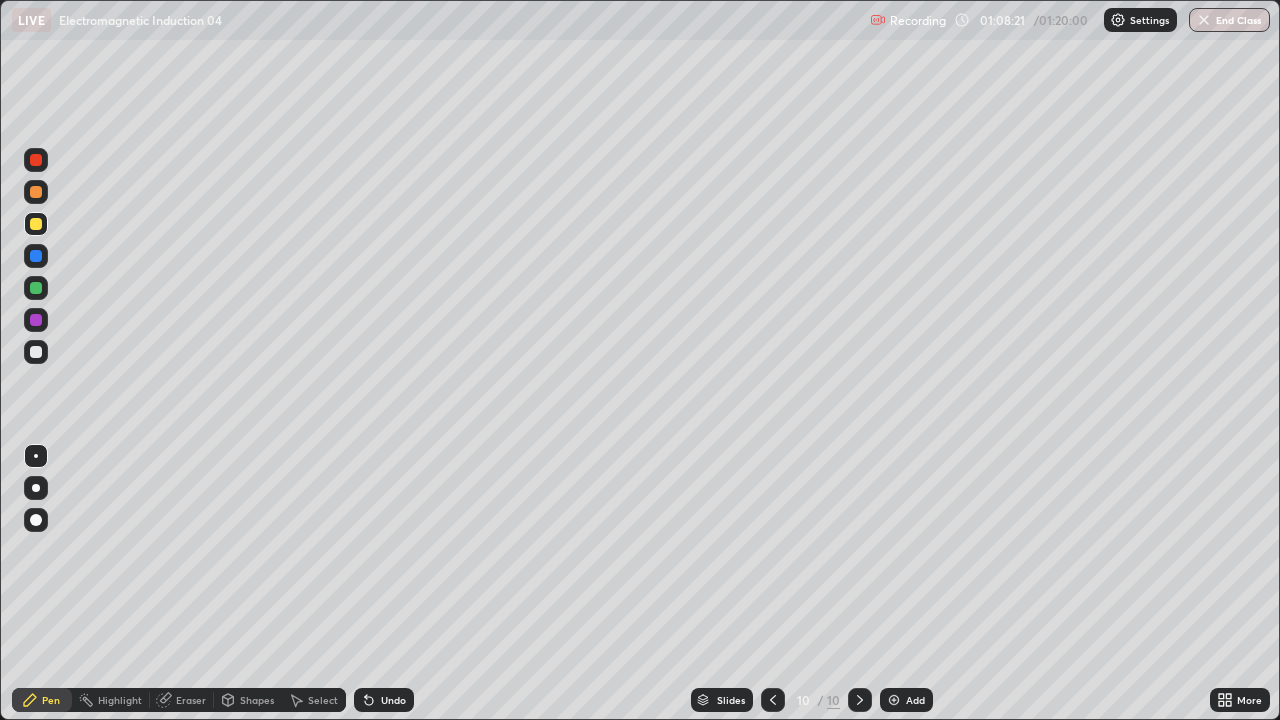 click on "Undo" at bounding box center (393, 700) 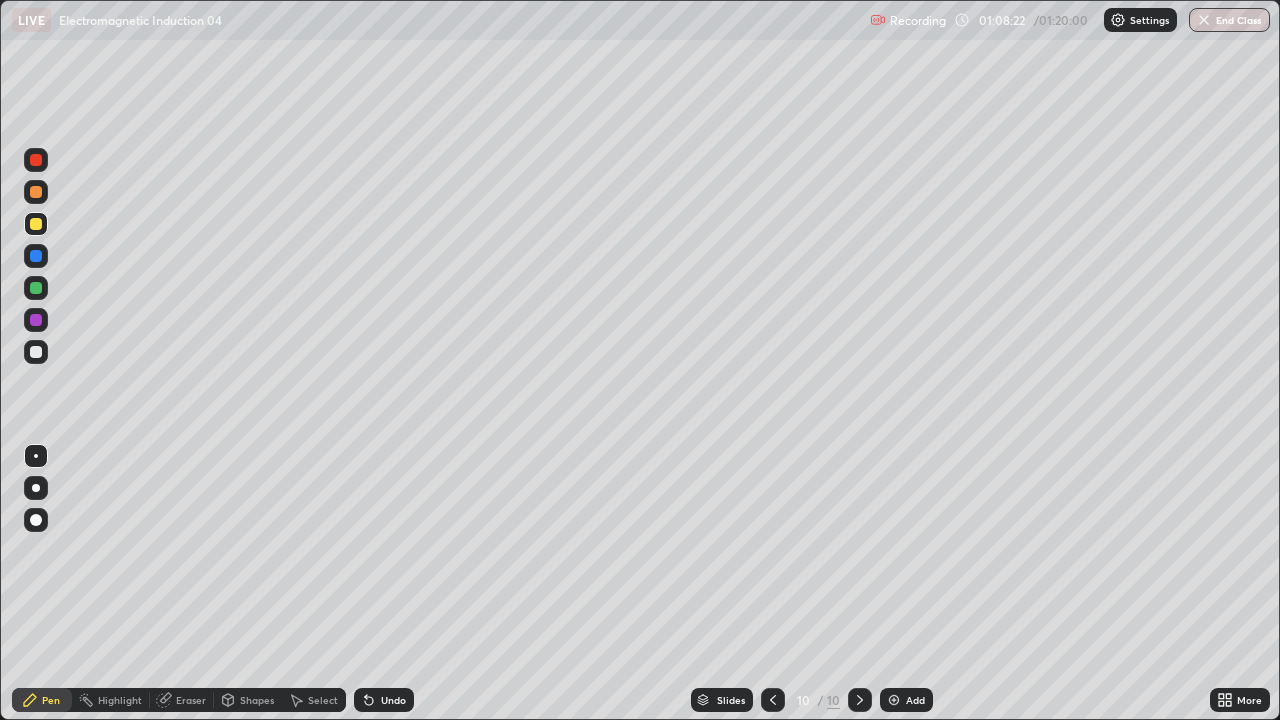 click on "Undo" at bounding box center [384, 700] 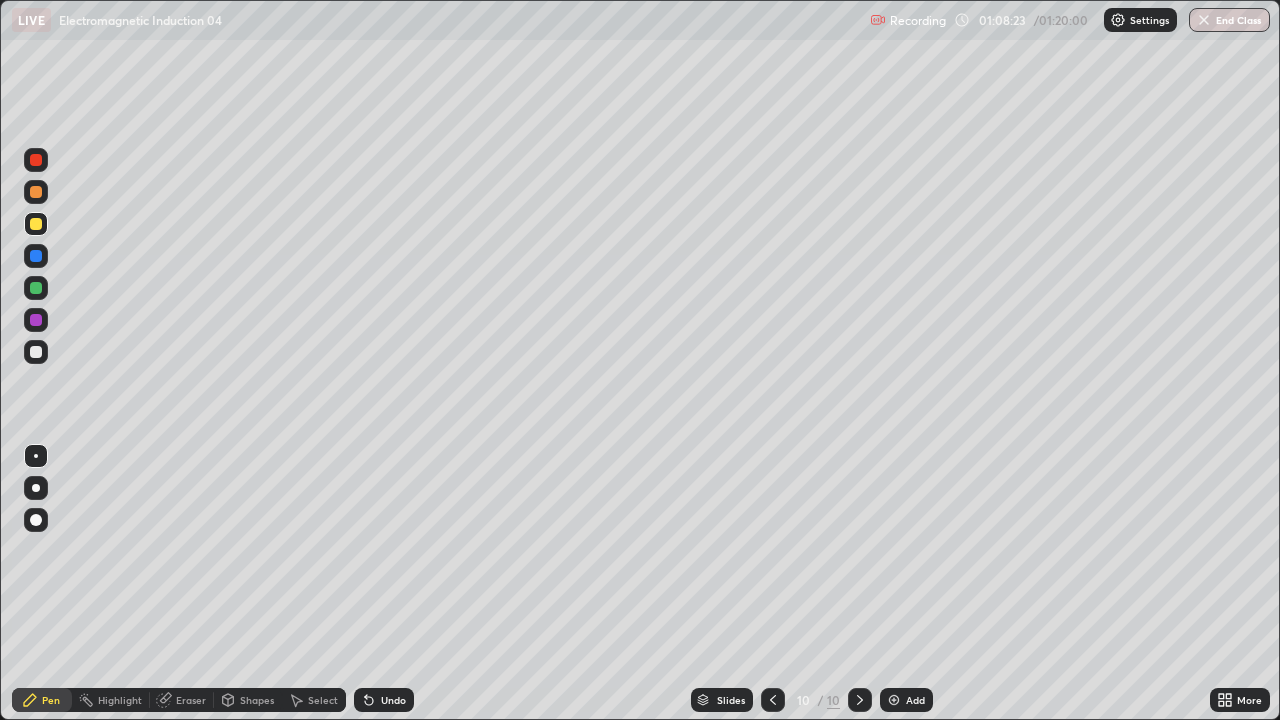 click 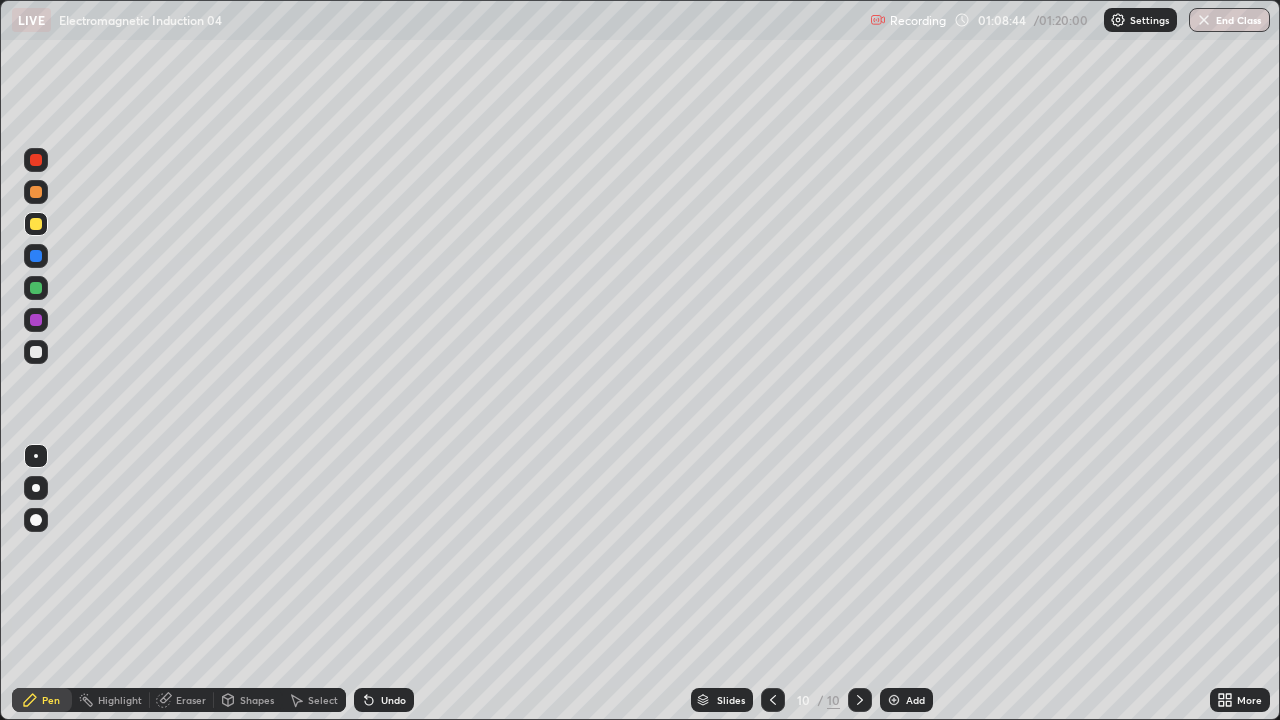 click at bounding box center [36, 352] 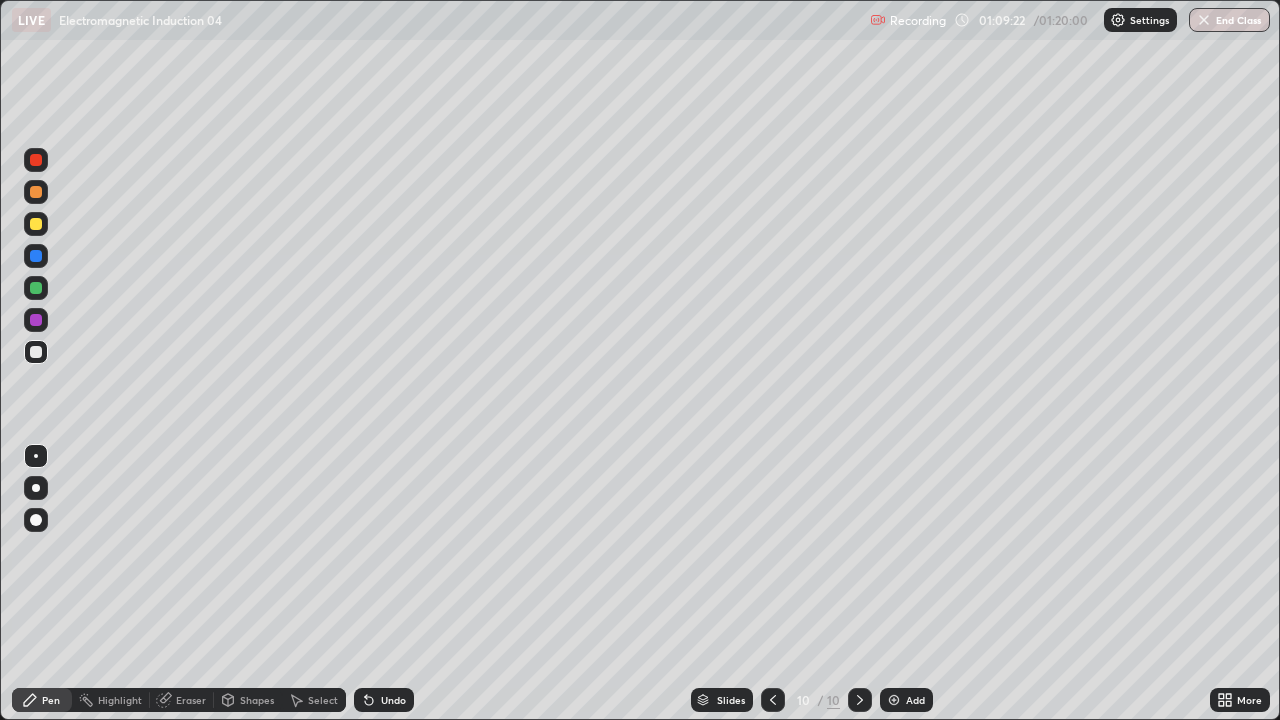 click at bounding box center [36, 224] 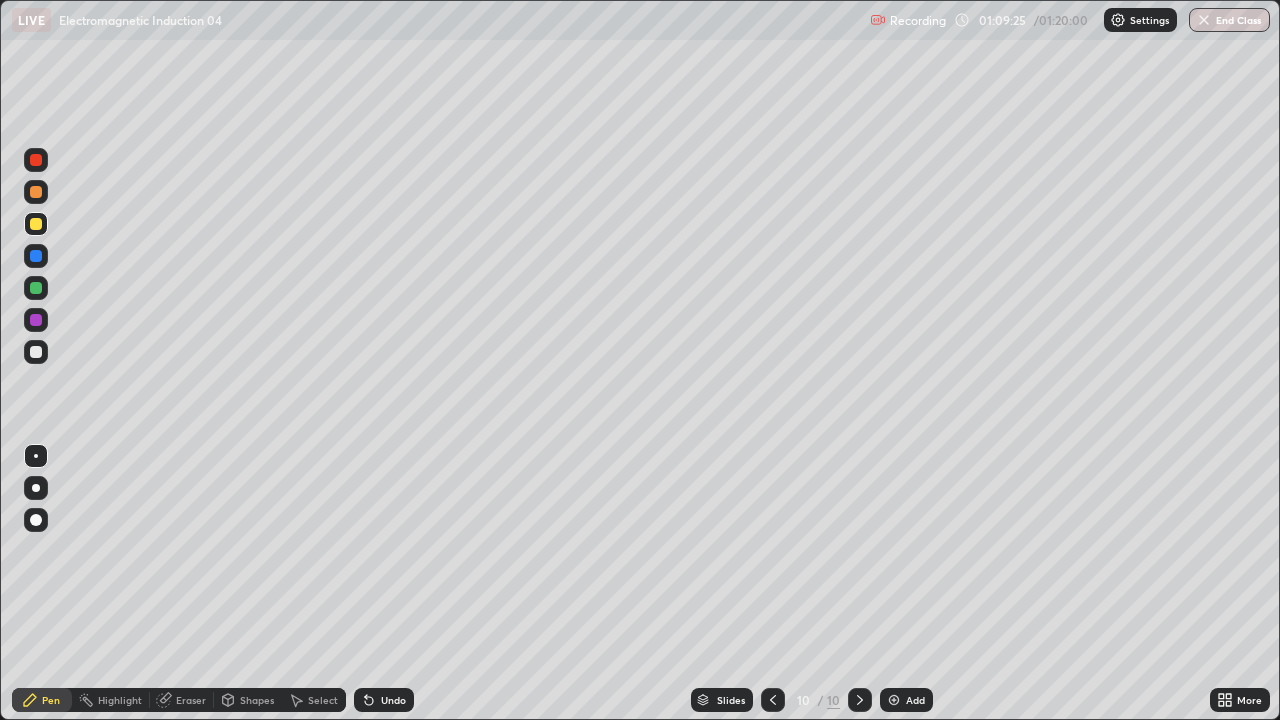 click at bounding box center (36, 352) 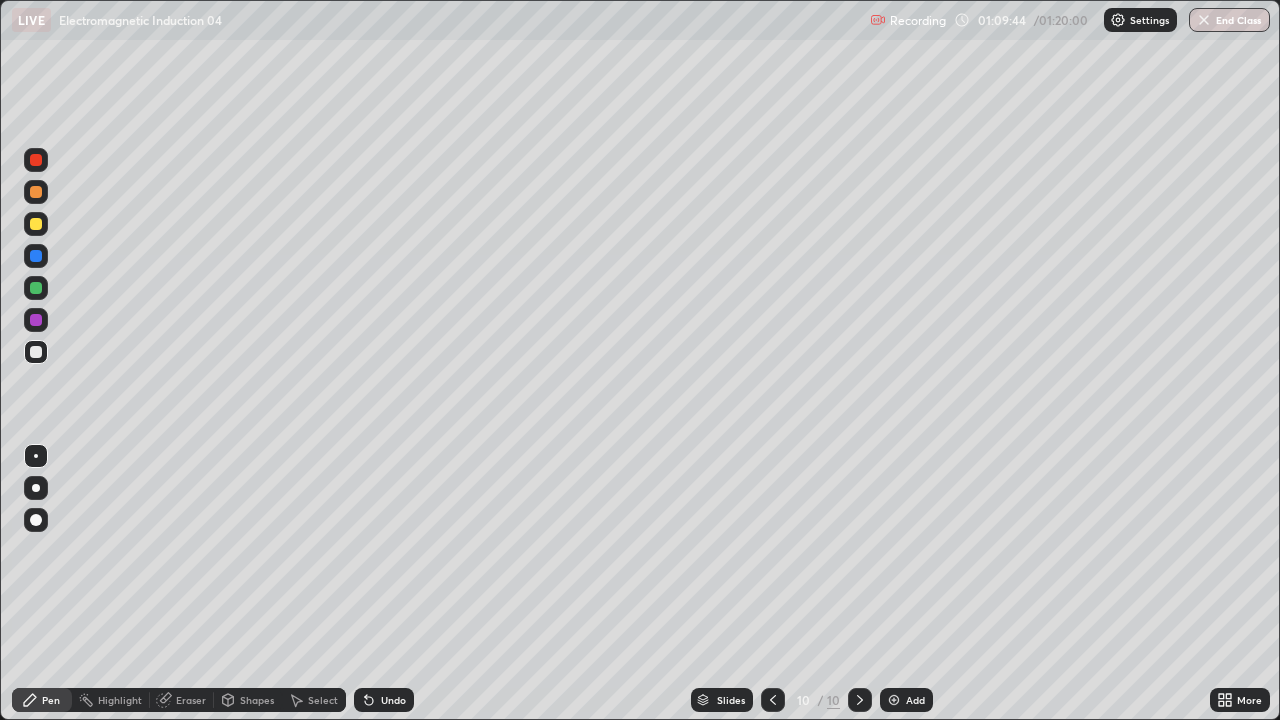 click on "Eraser" at bounding box center (191, 700) 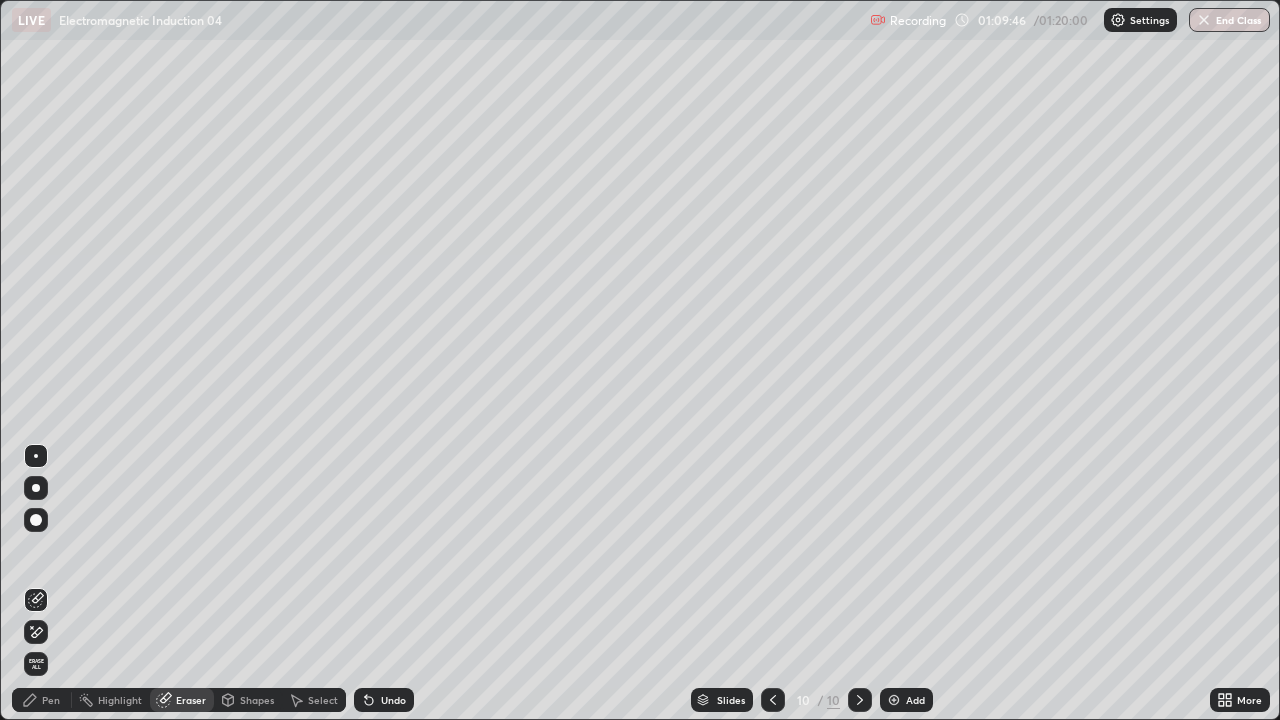 click on "Pen" at bounding box center [42, 700] 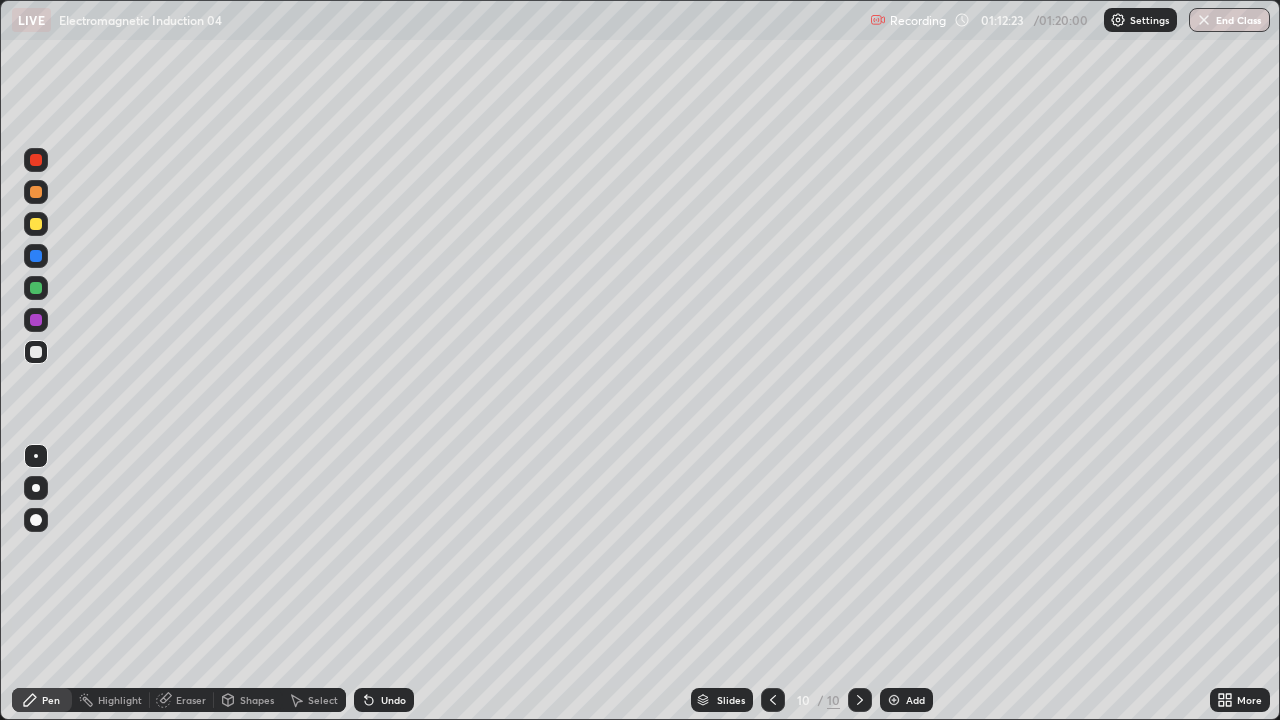 click at bounding box center [36, 192] 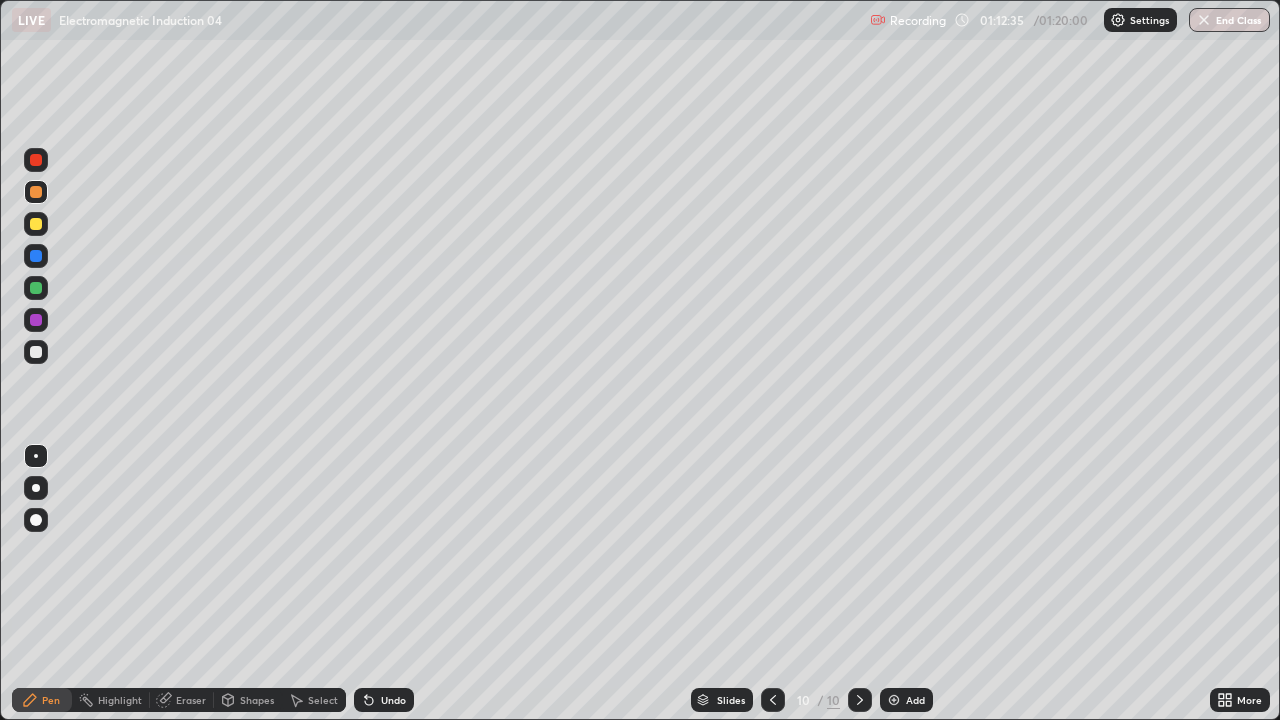 click at bounding box center [36, 352] 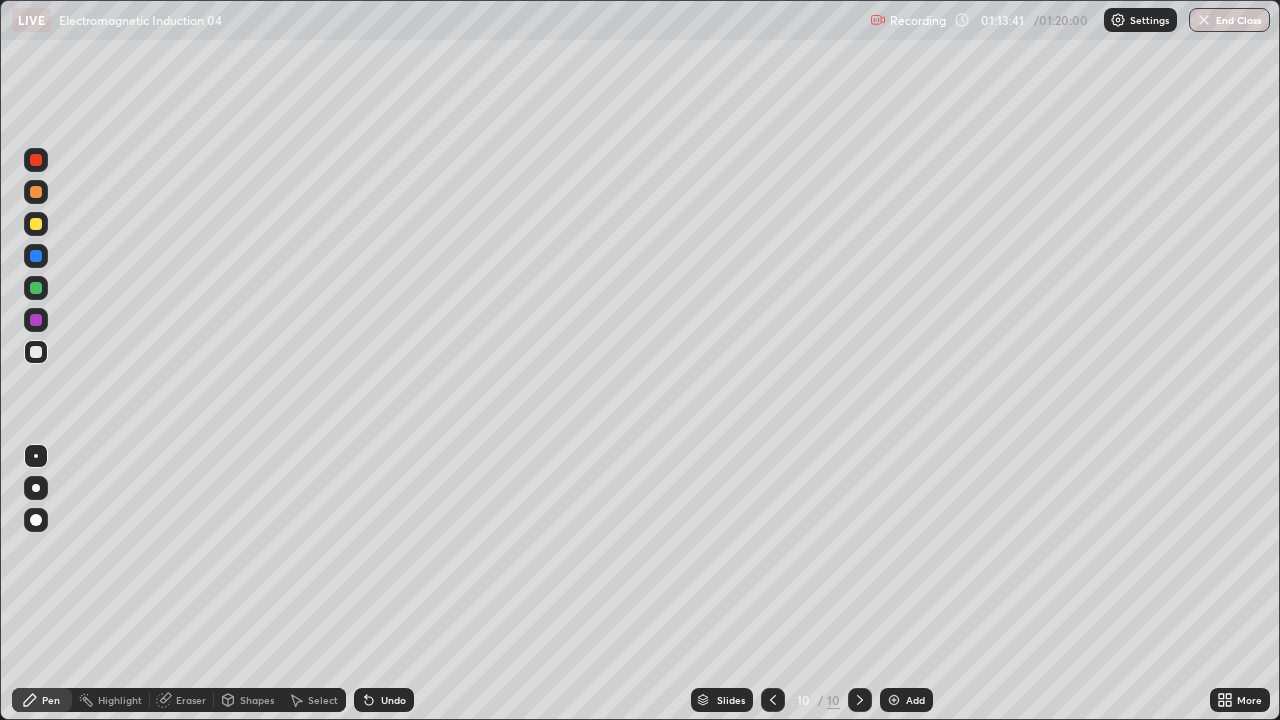 click at bounding box center (36, 224) 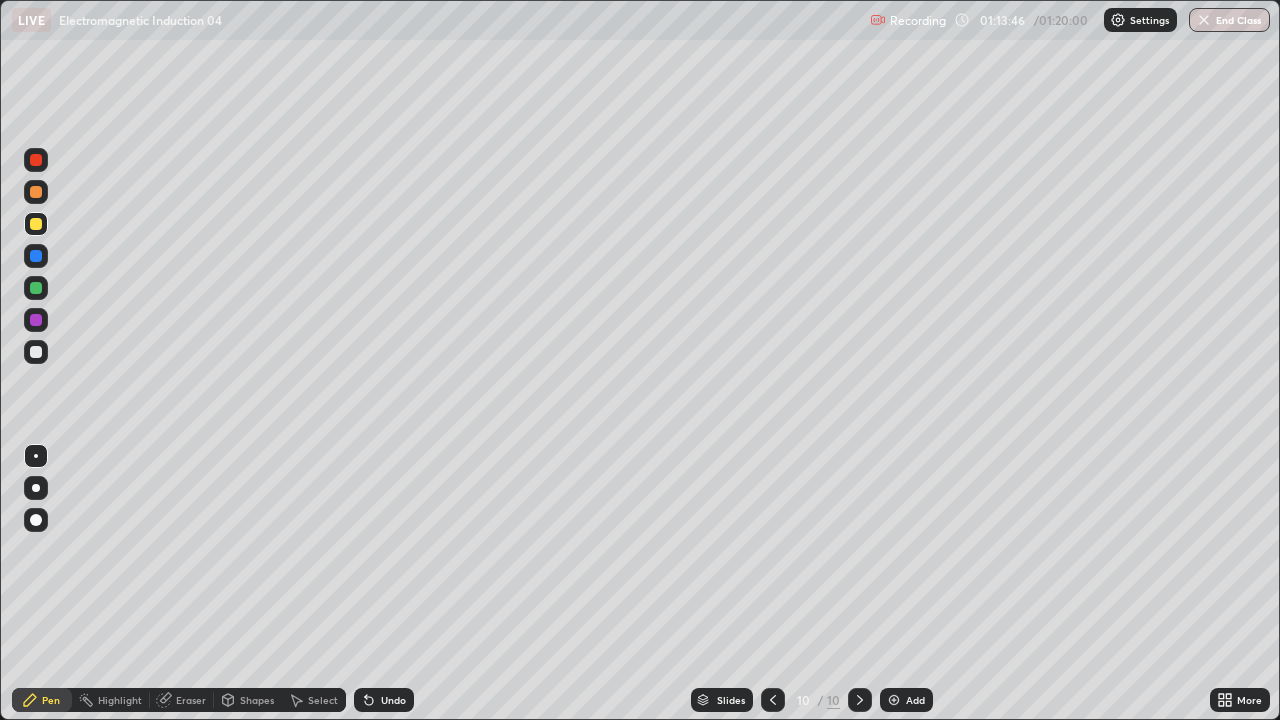 click at bounding box center (36, 560) 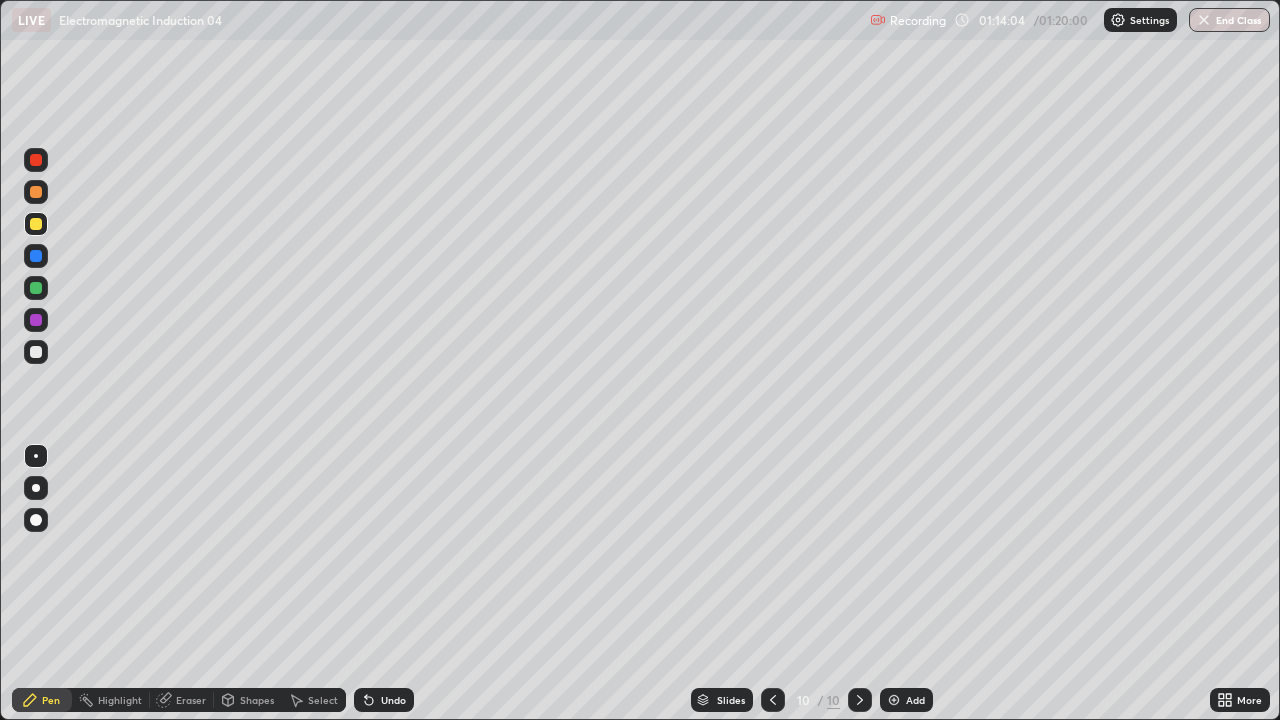 click at bounding box center (36, 352) 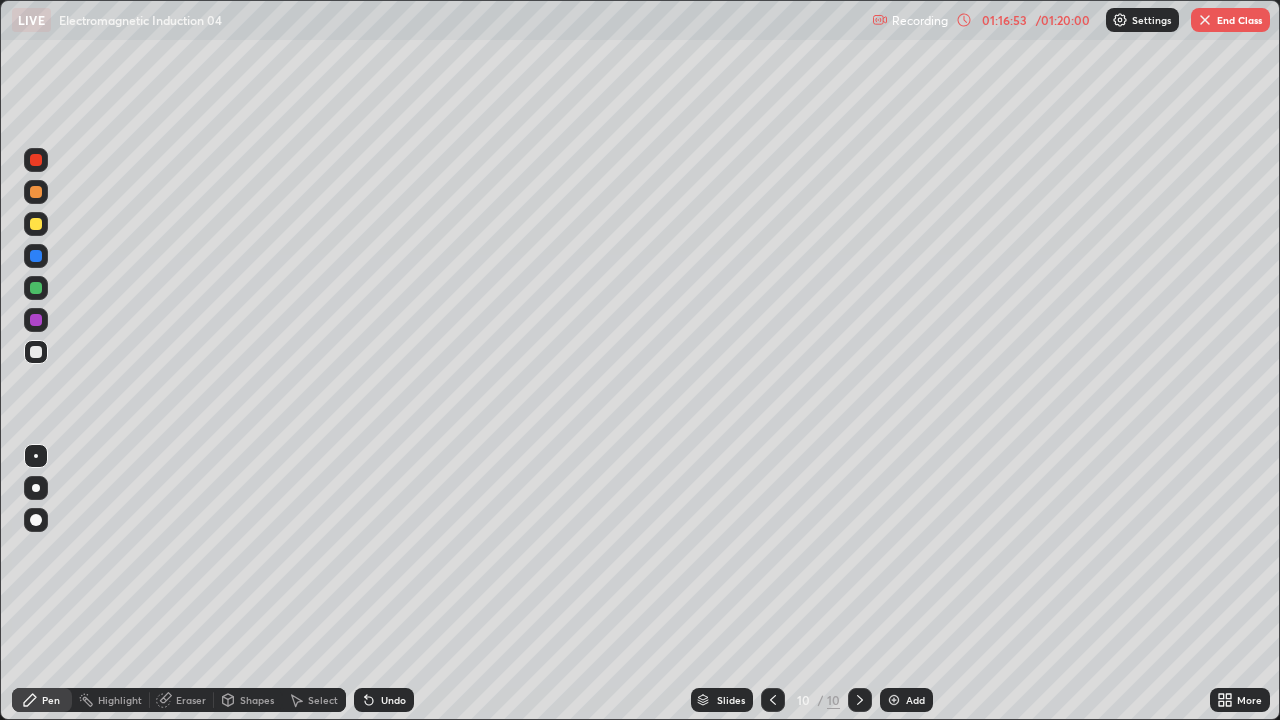 click on "End Class" at bounding box center (1230, 20) 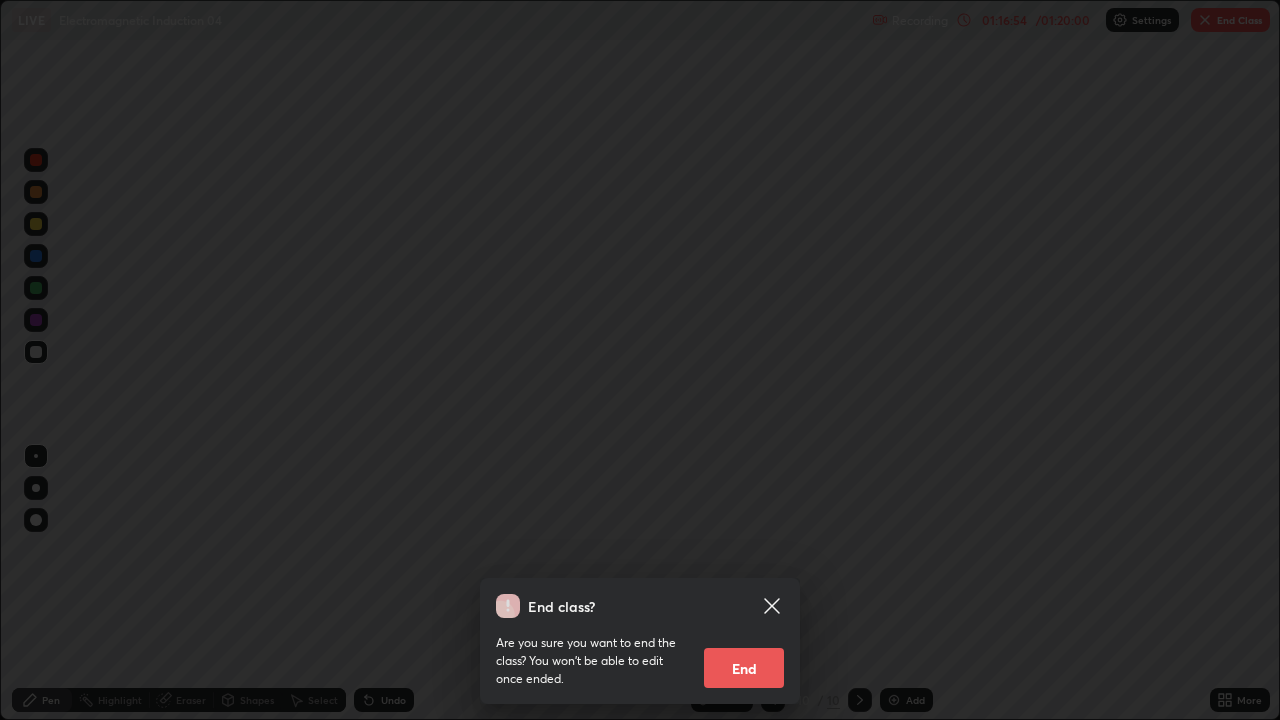 click on "End" at bounding box center (744, 668) 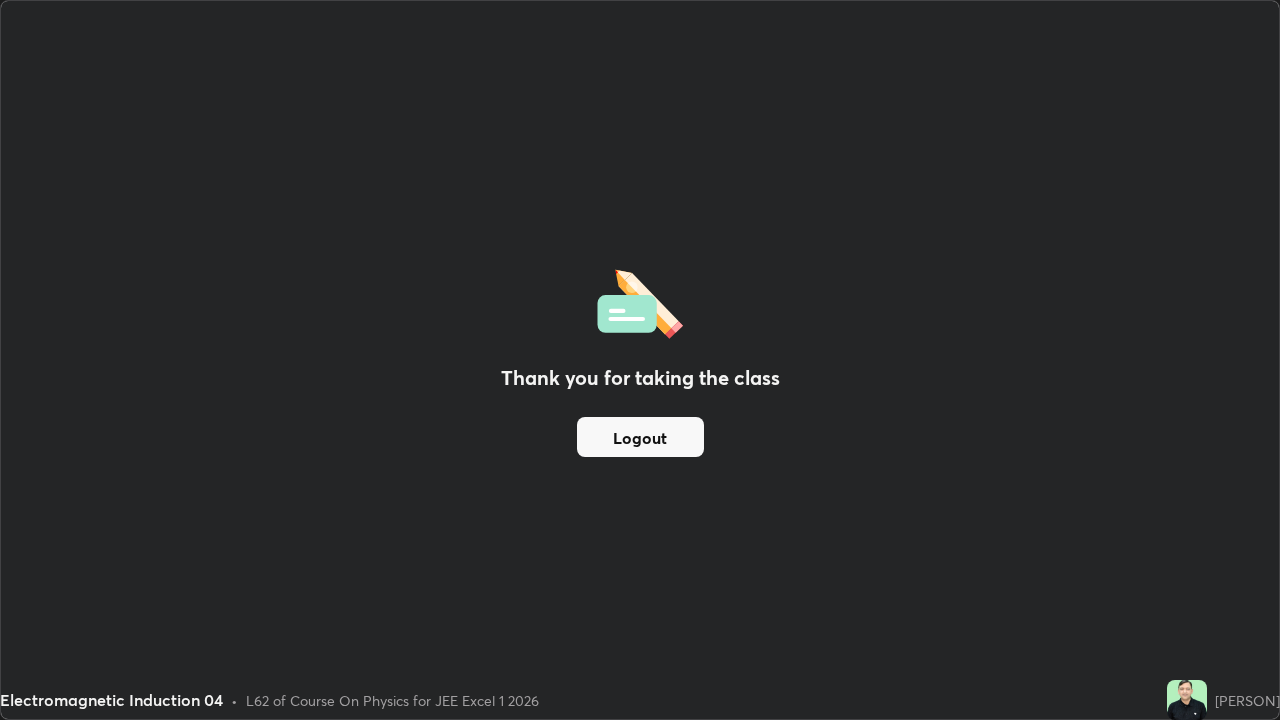 click on "Logout" at bounding box center [640, 437] 